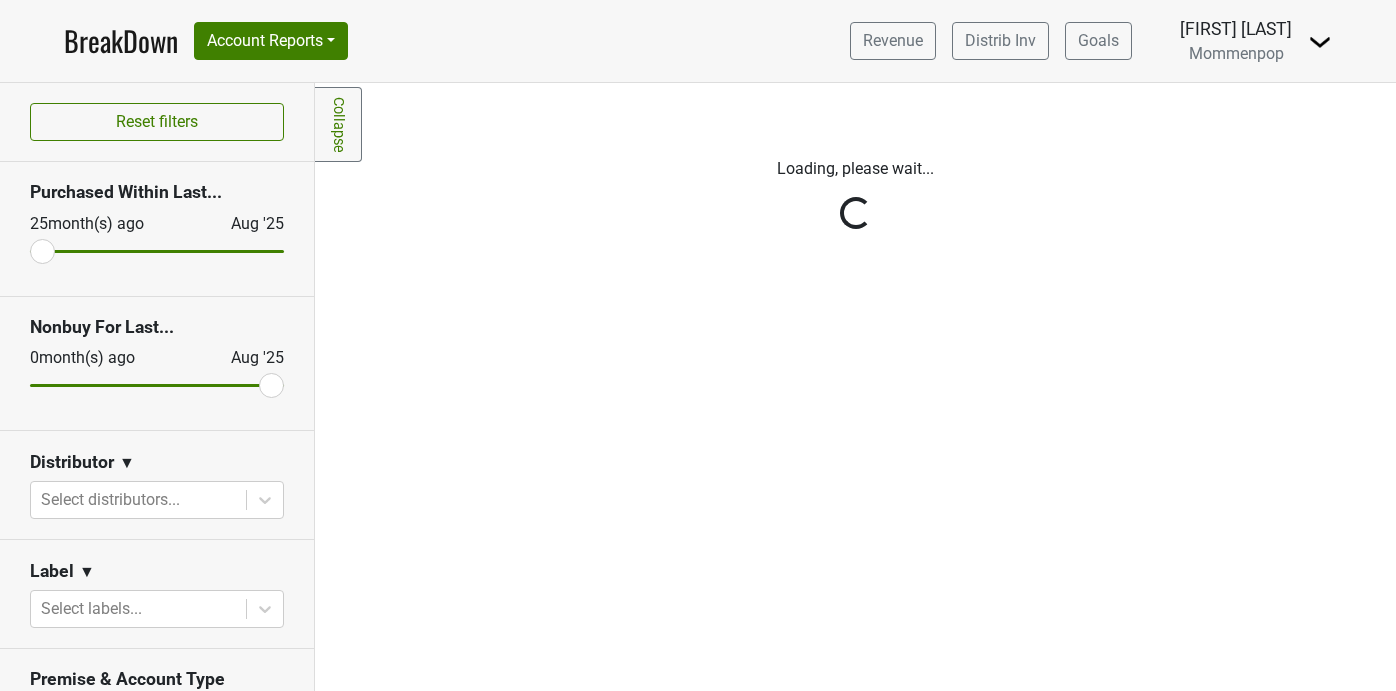 scroll, scrollTop: 0, scrollLeft: 0, axis: both 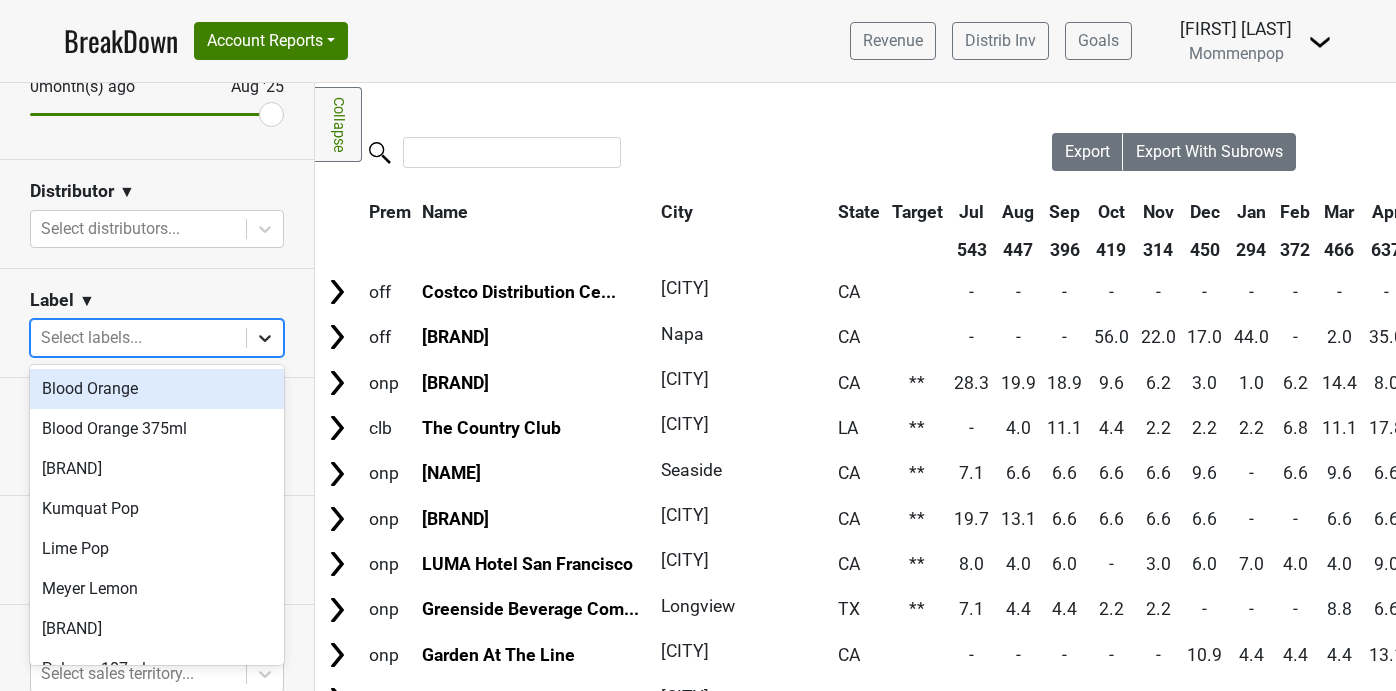 click 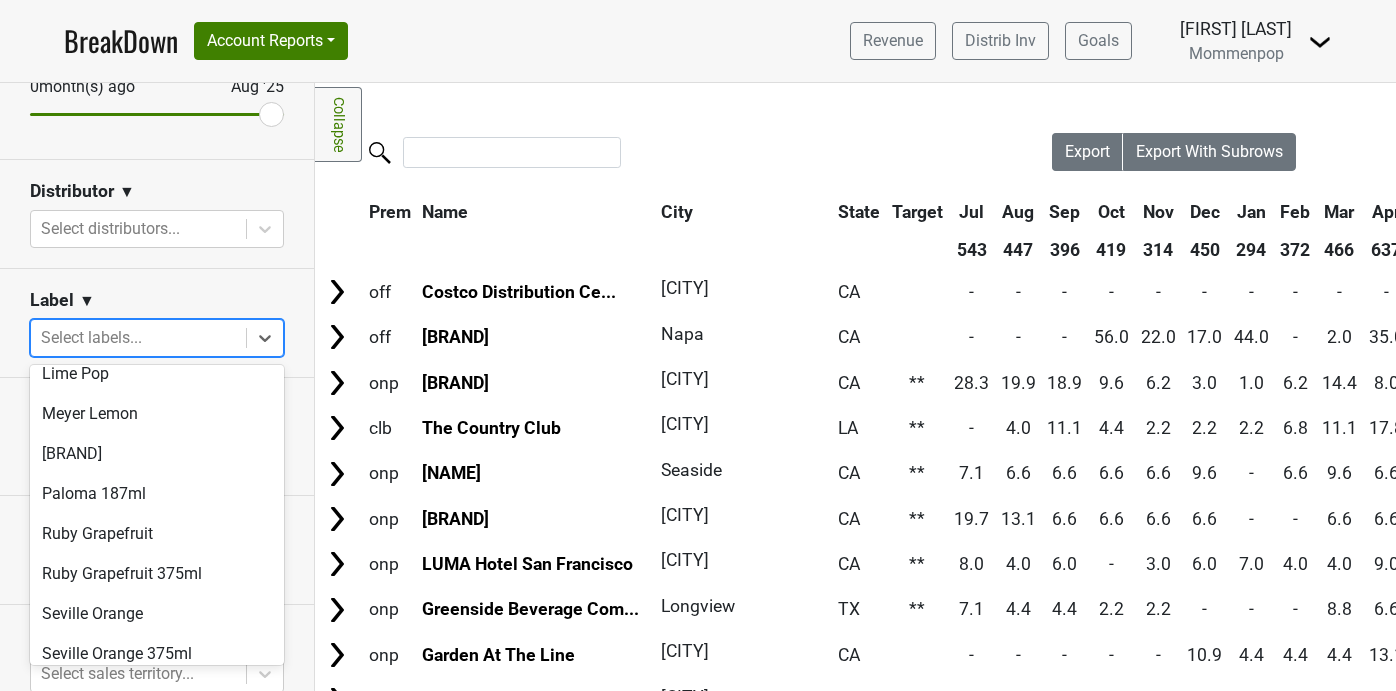 scroll, scrollTop: 268, scrollLeft: 0, axis: vertical 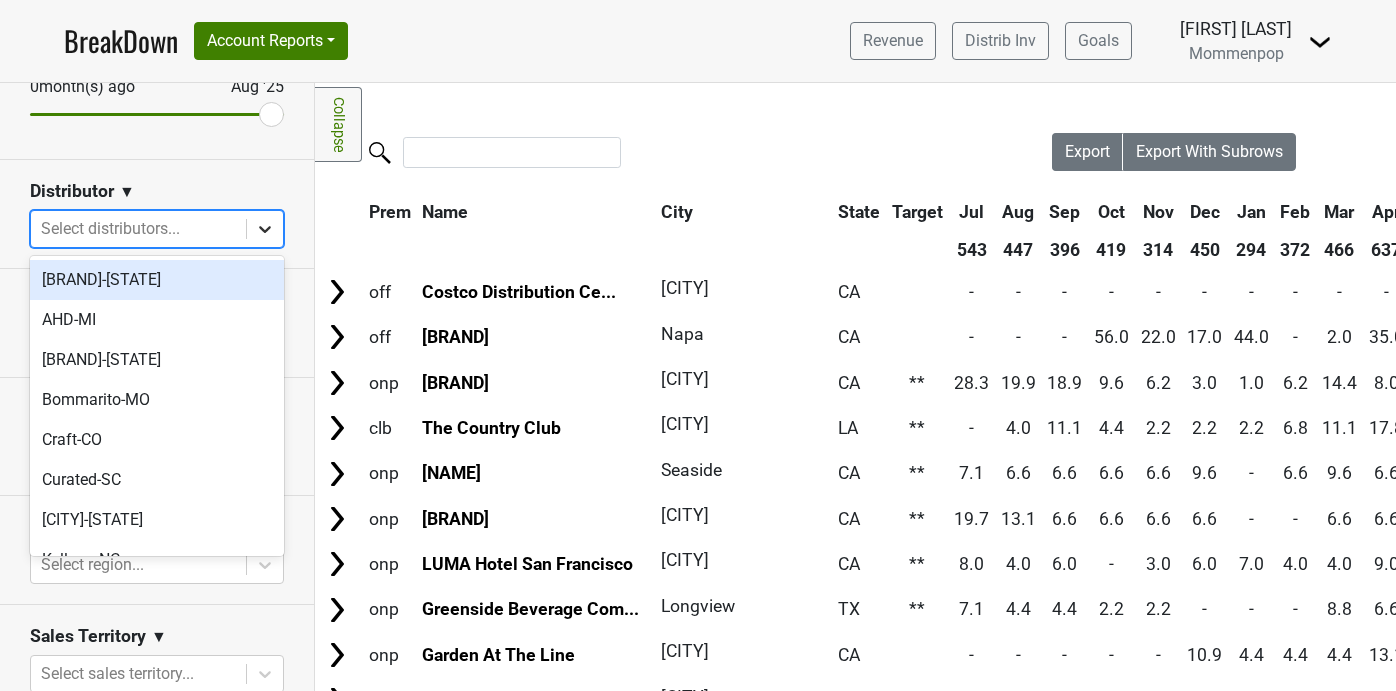 click 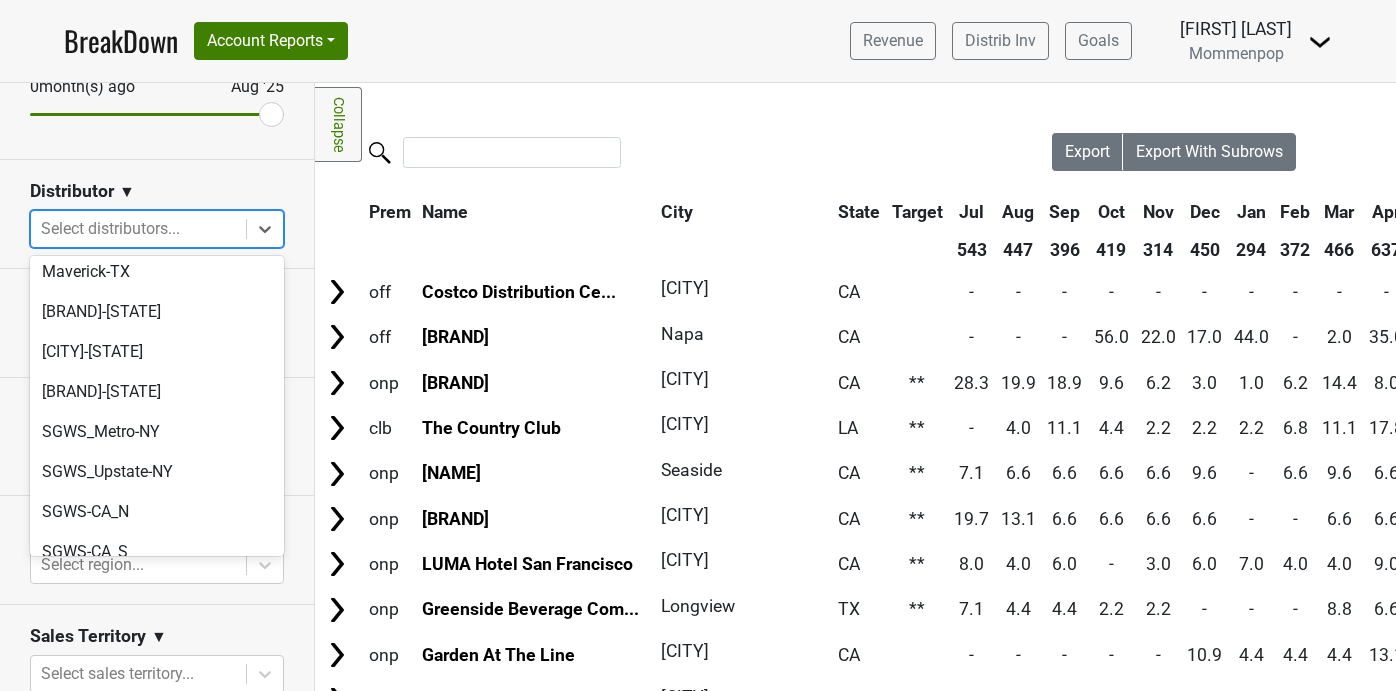 scroll, scrollTop: 628, scrollLeft: 0, axis: vertical 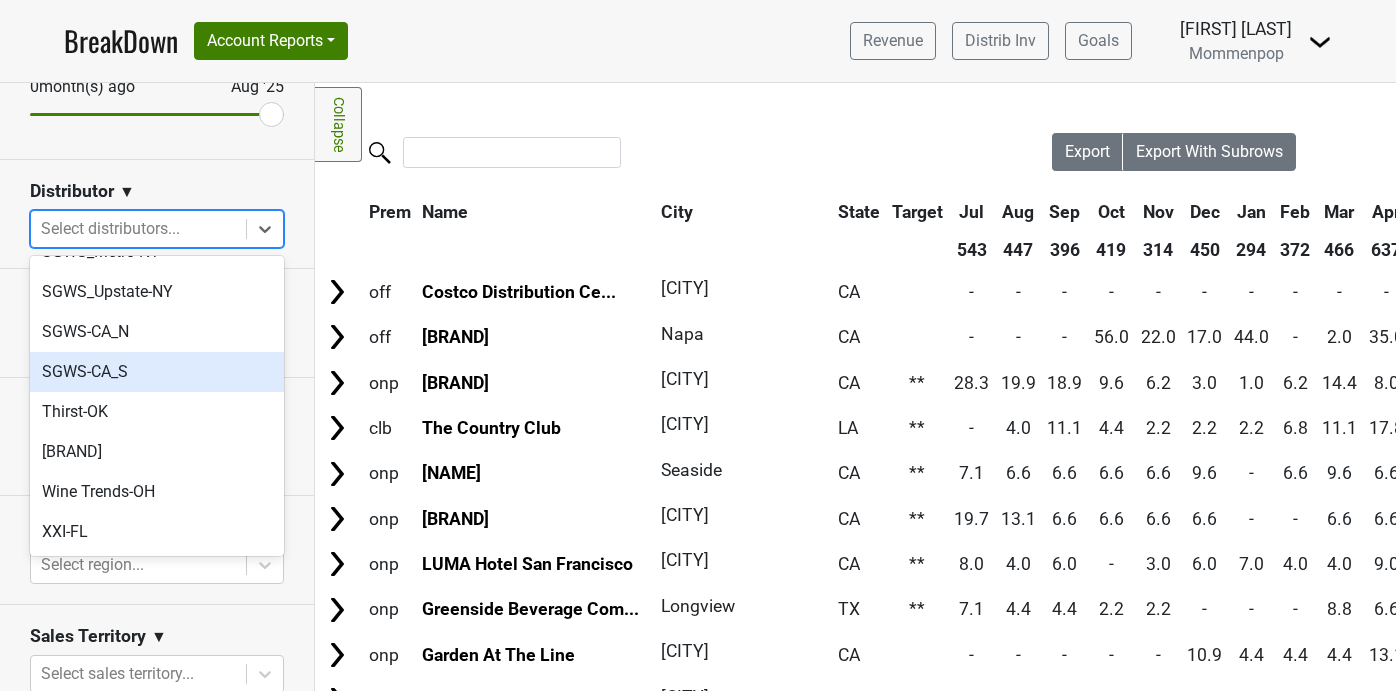 click on "SGWS-CA_S" at bounding box center [157, 372] 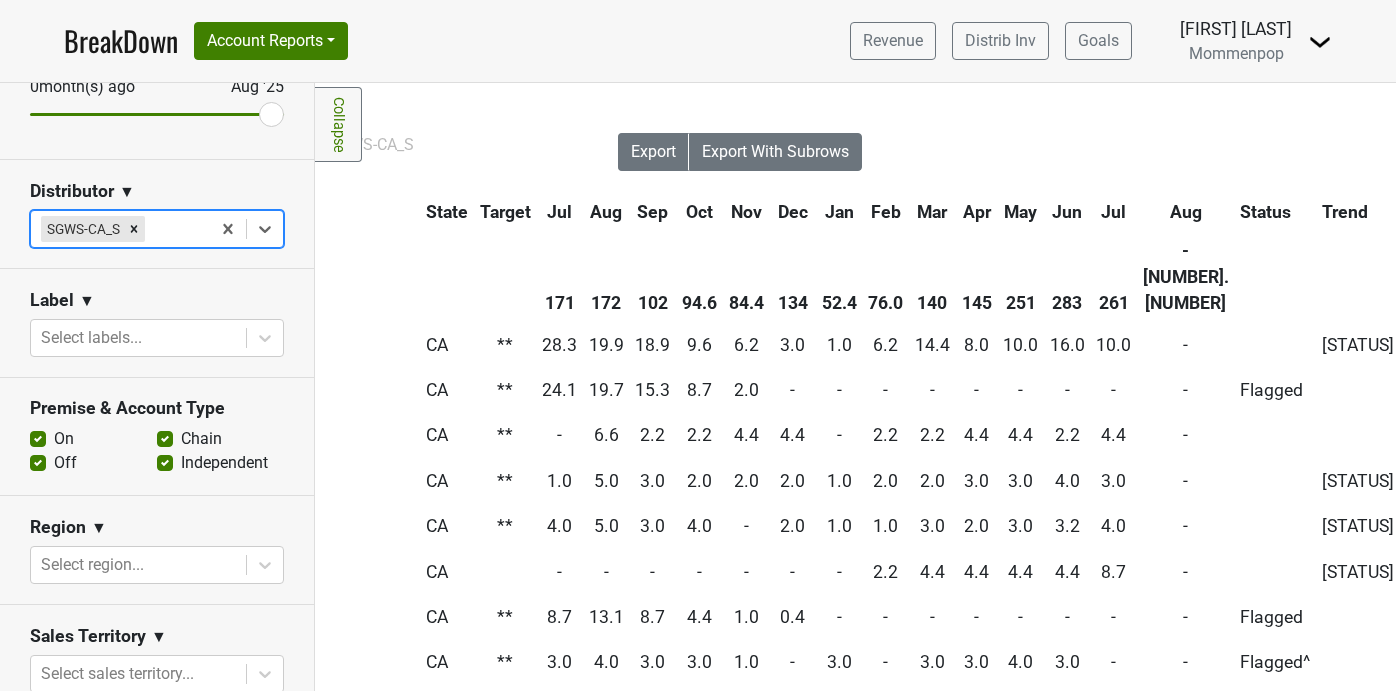 scroll, scrollTop: 0, scrollLeft: 657, axis: horizontal 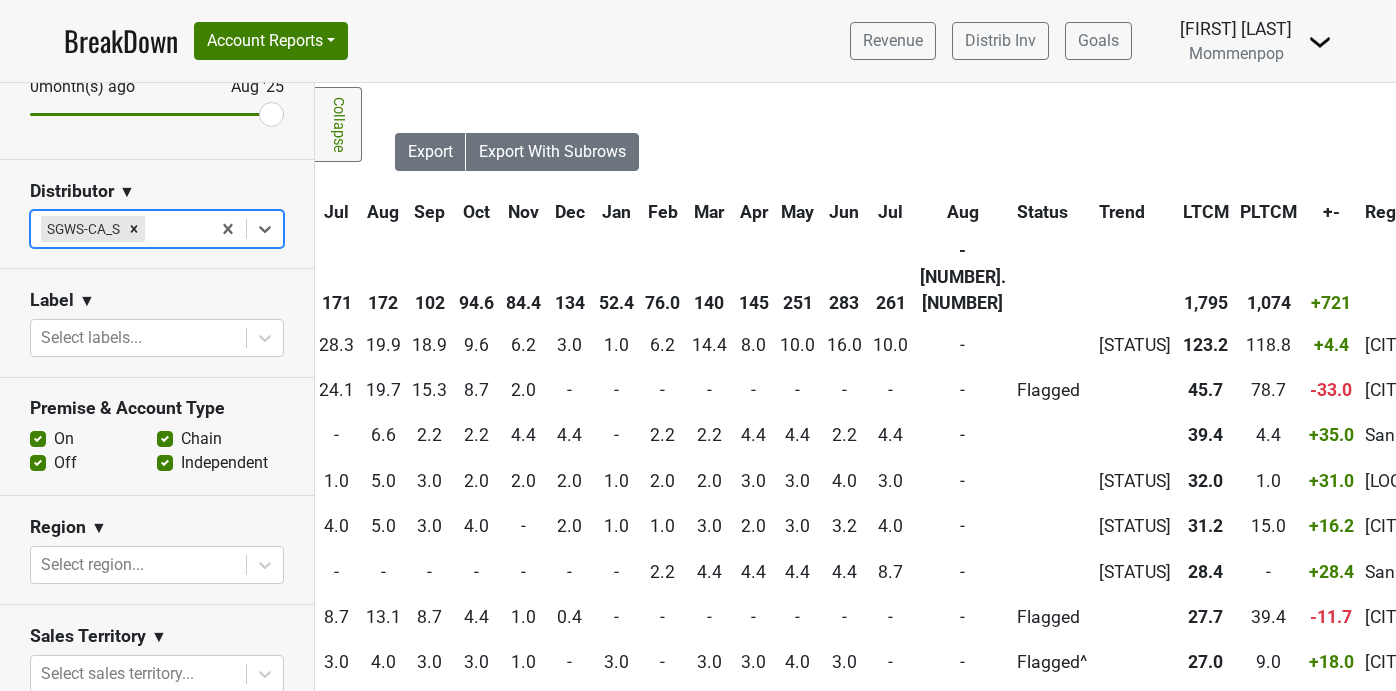 click on "Aug" at bounding box center (963, 212) 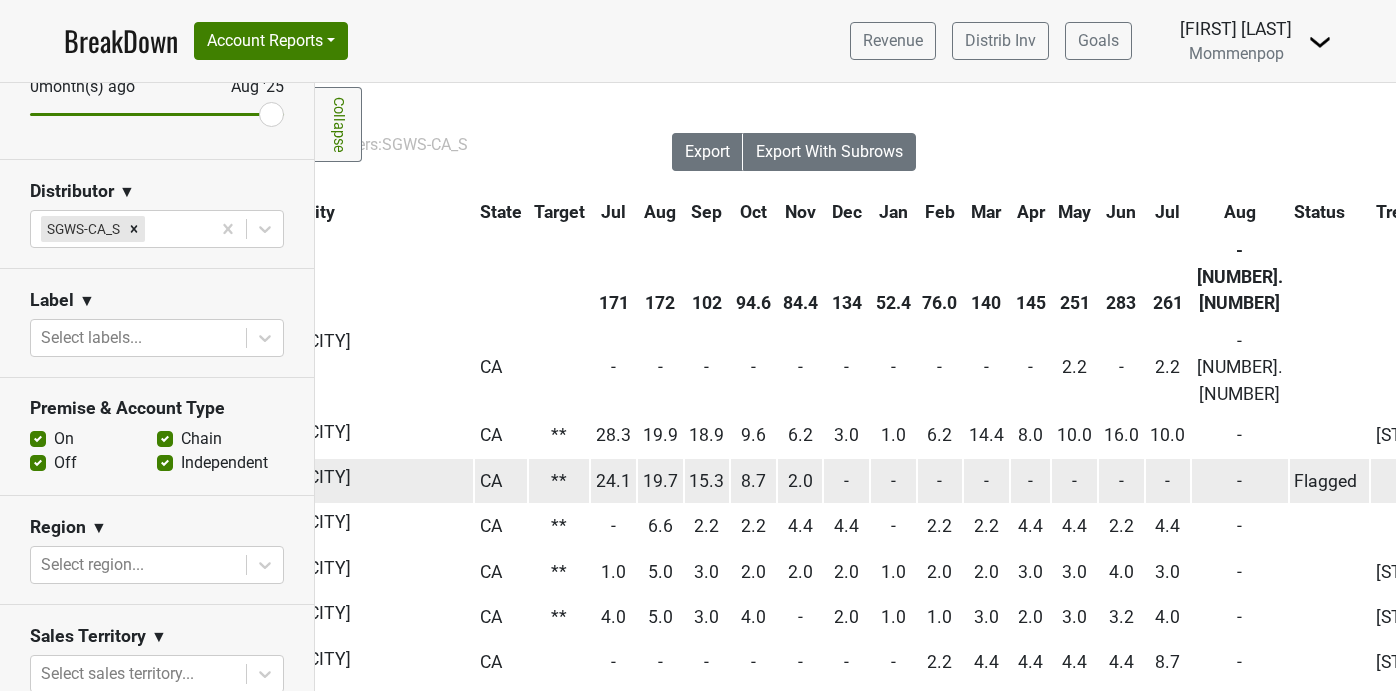 scroll, scrollTop: 0, scrollLeft: 526, axis: horizontal 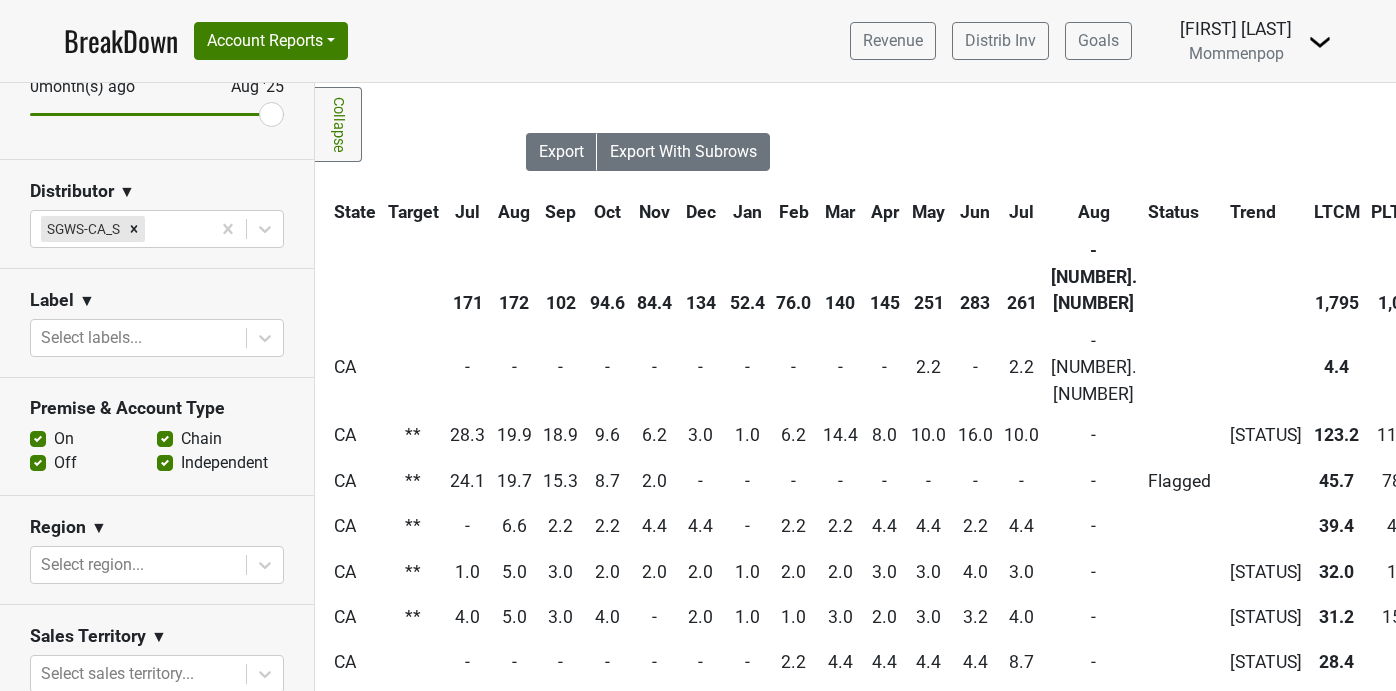 click on "Jul" at bounding box center (1022, 212) 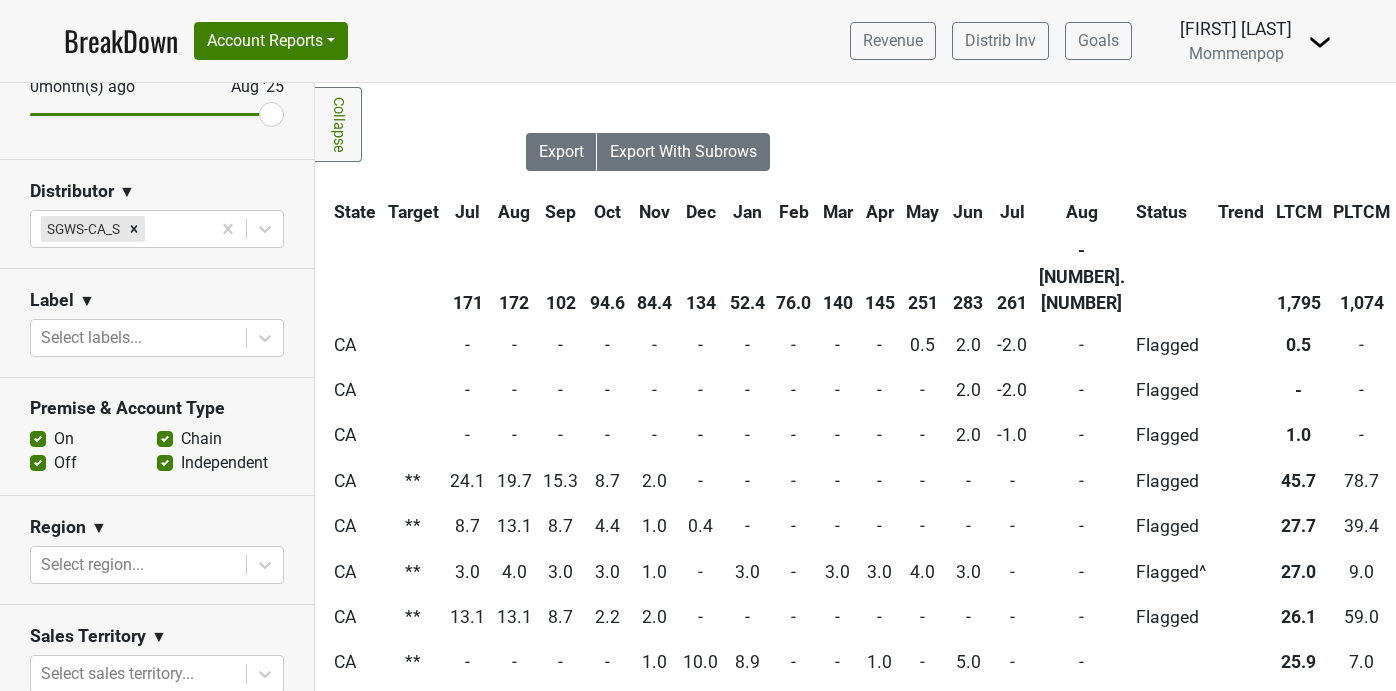 click on "Jul" at bounding box center [1013, 212] 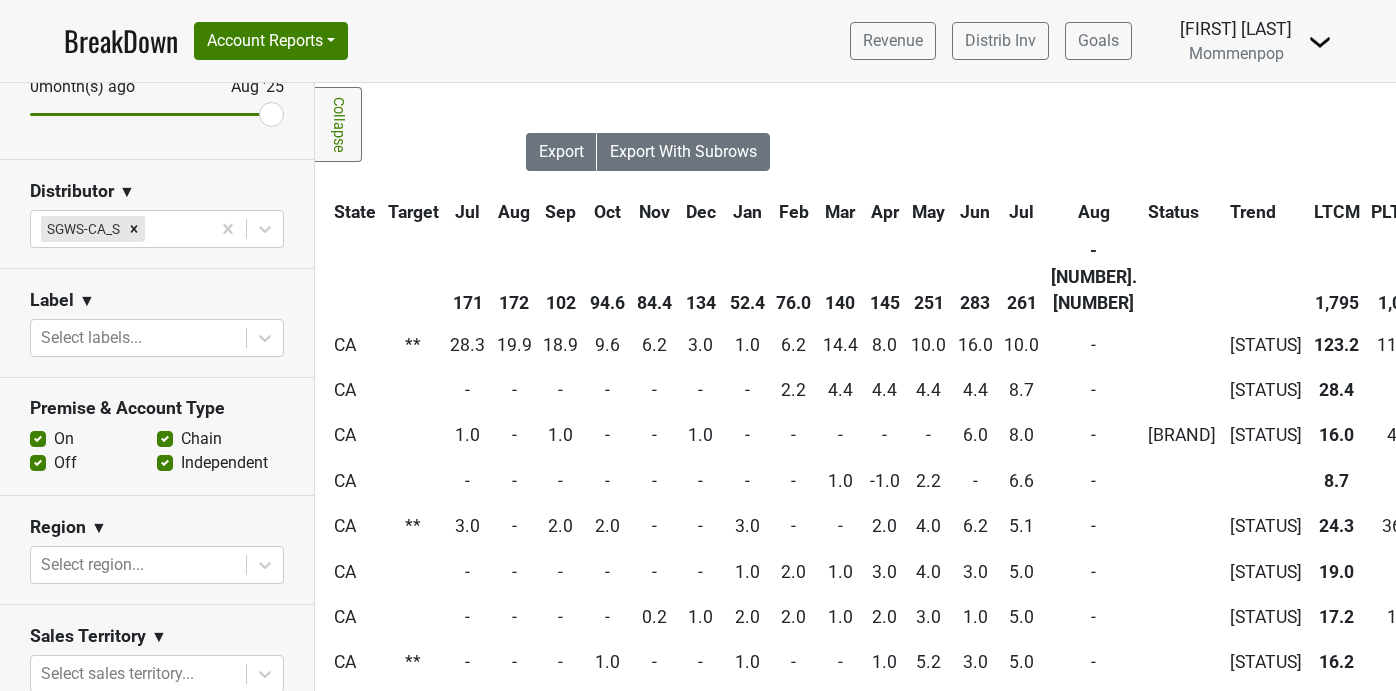 click on "Jul" at bounding box center [1022, 212] 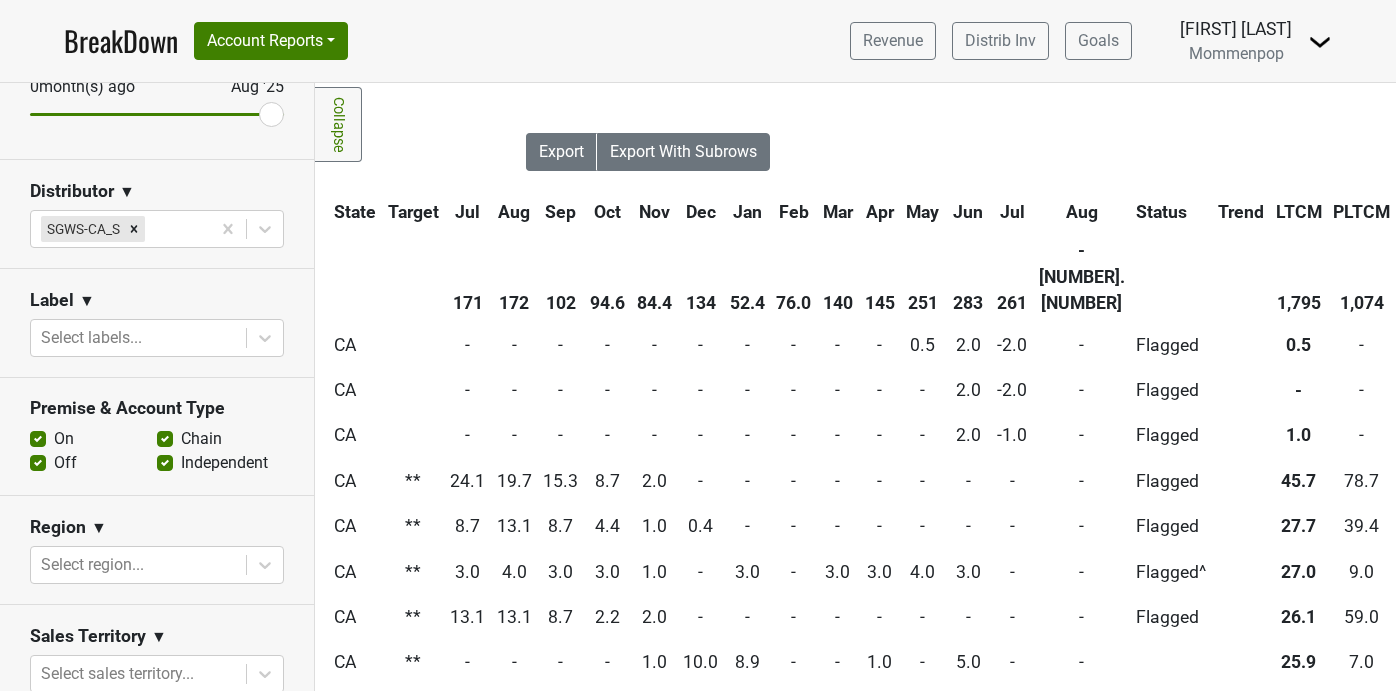 click on "Jul" at bounding box center [1013, 212] 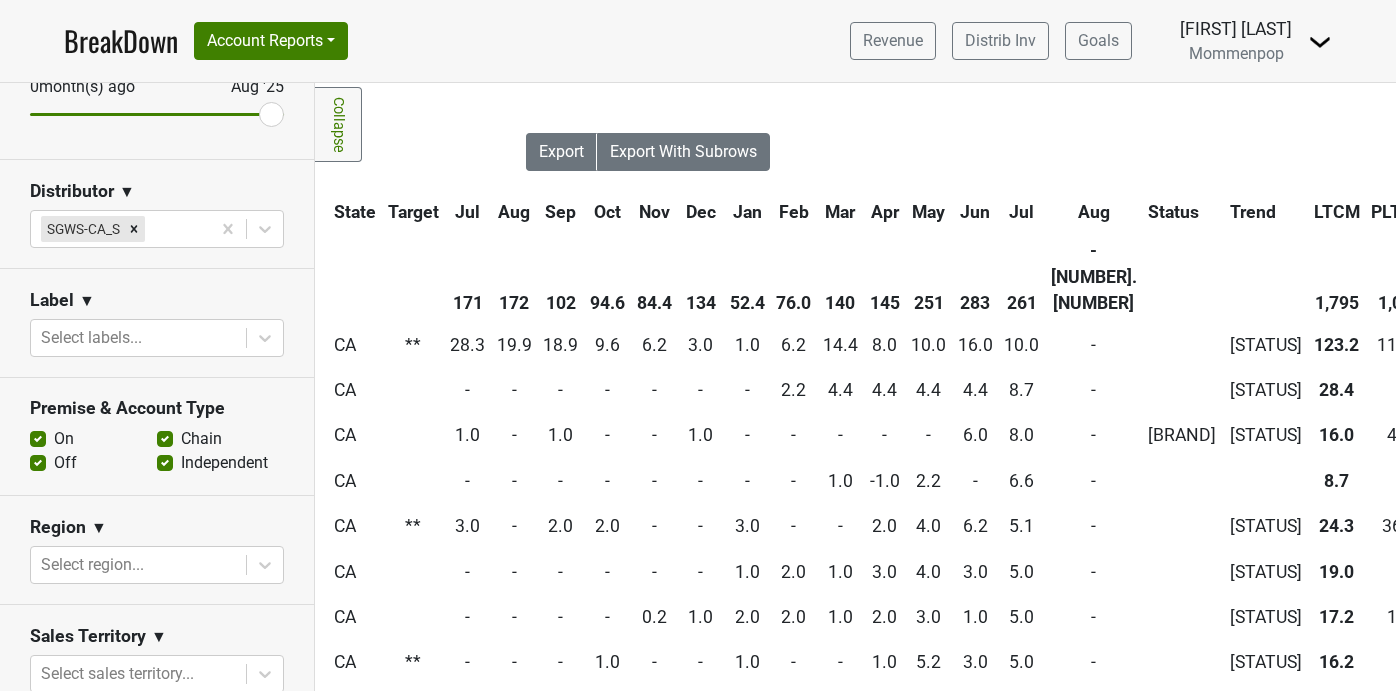 click on "Jul" at bounding box center (1022, 212) 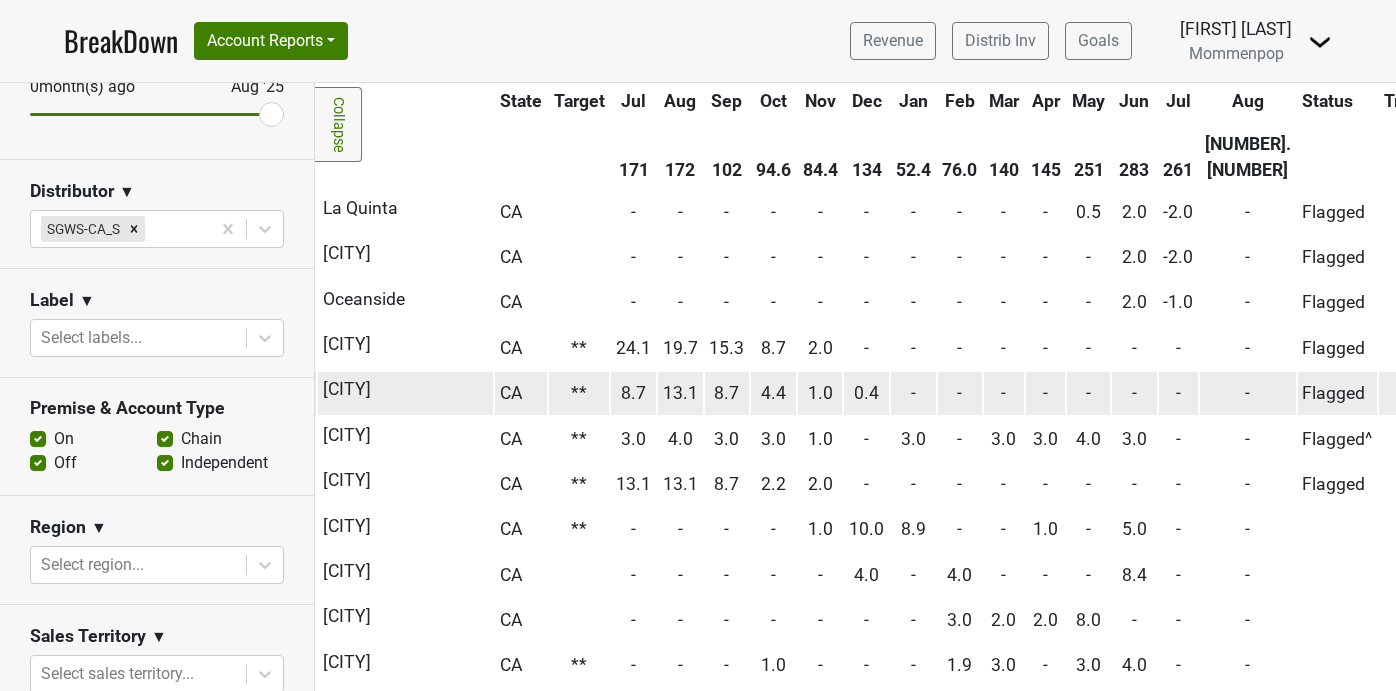 scroll, scrollTop: 0, scrollLeft: 360, axis: horizontal 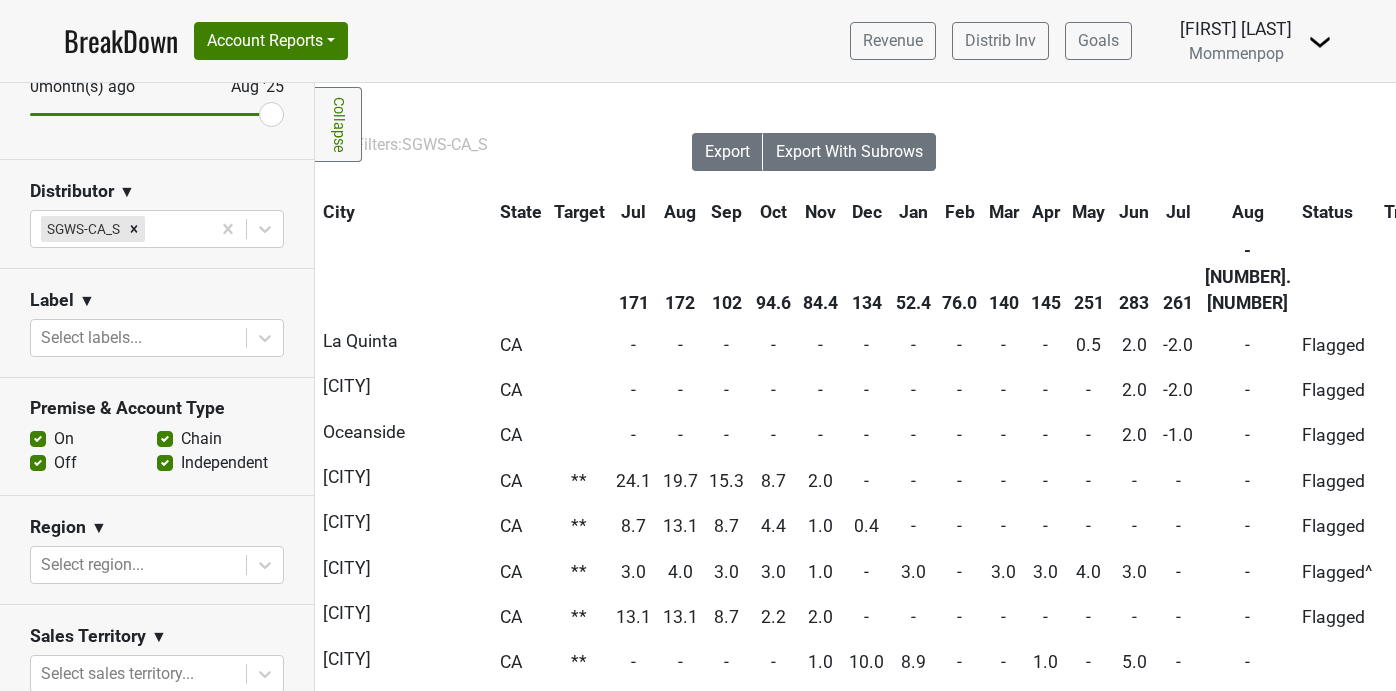 click on "Jun" at bounding box center (1134, 212) 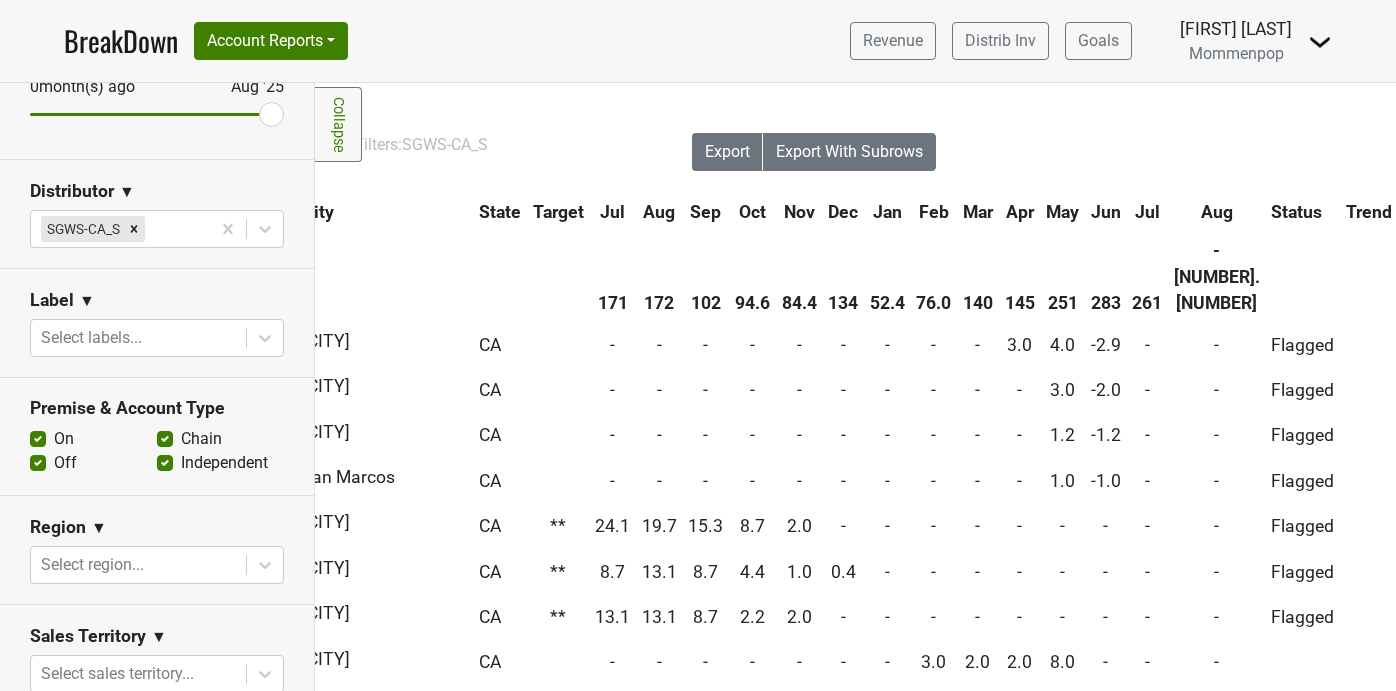 click on "Jun" at bounding box center [1106, 212] 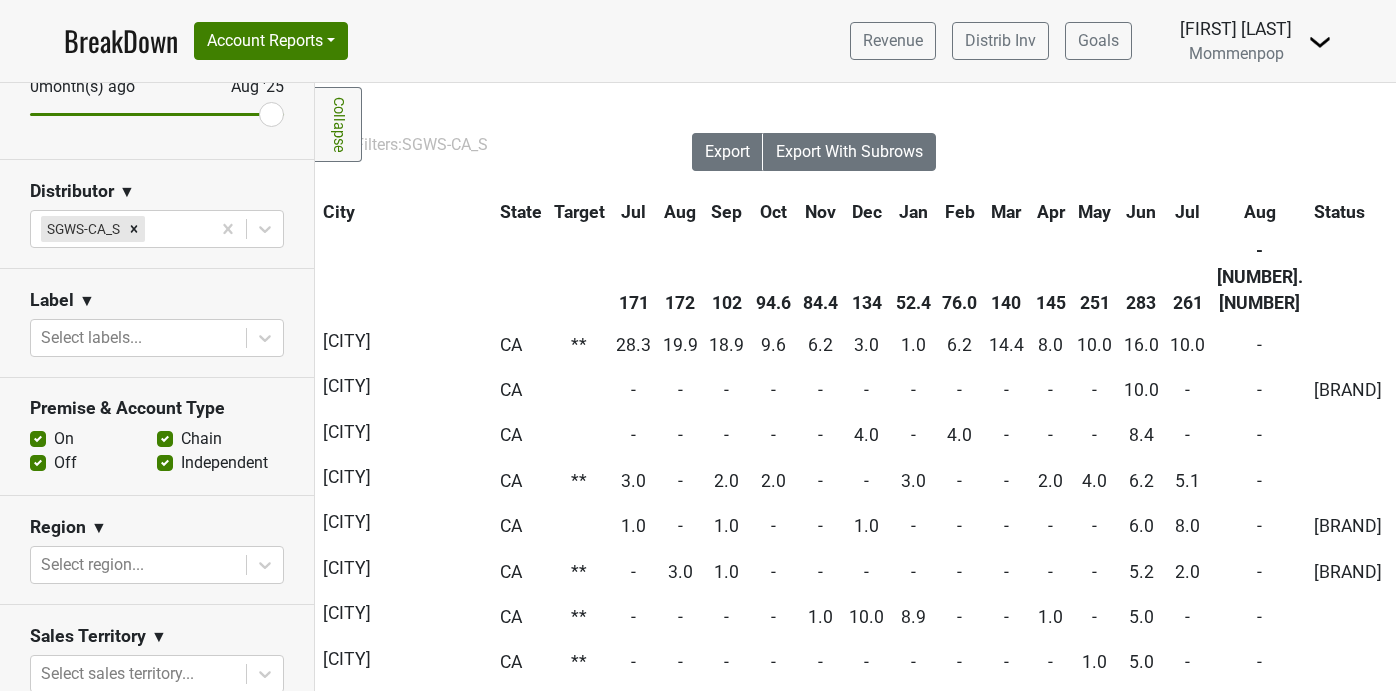 click on "Jun" at bounding box center (1141, 212) 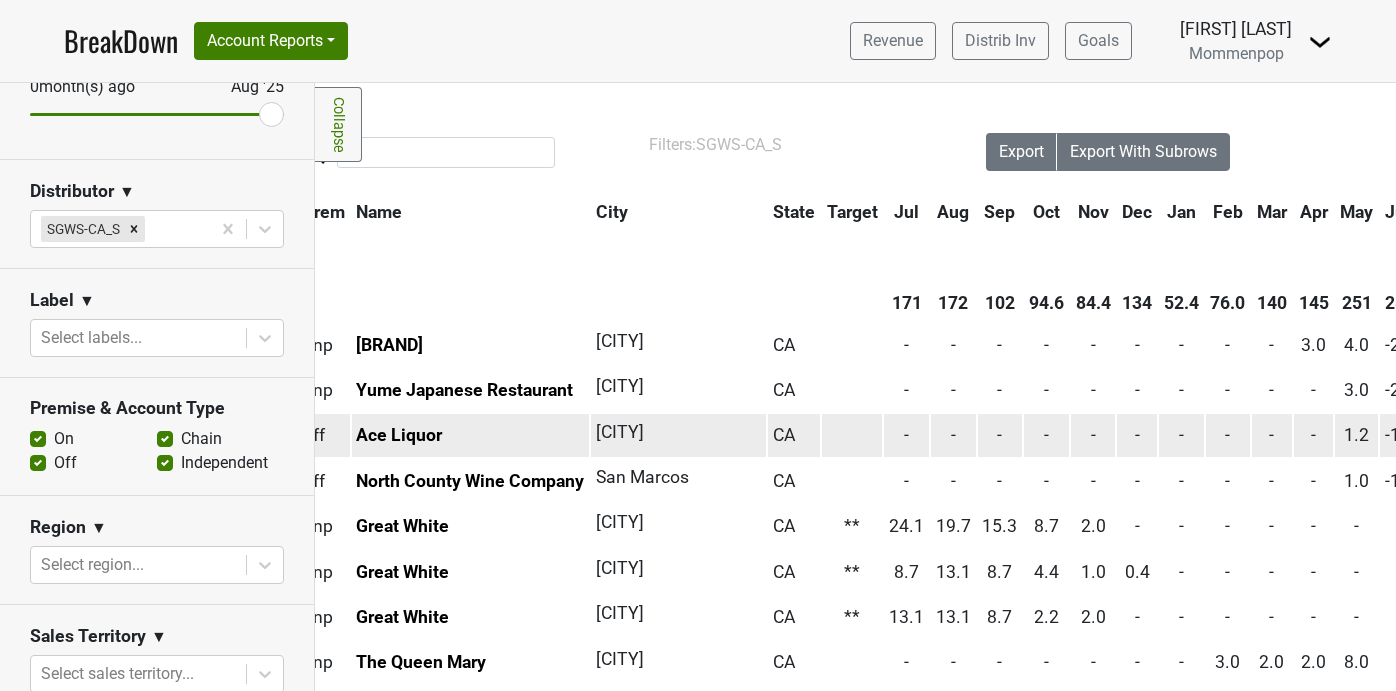 scroll, scrollTop: 0, scrollLeft: 36, axis: horizontal 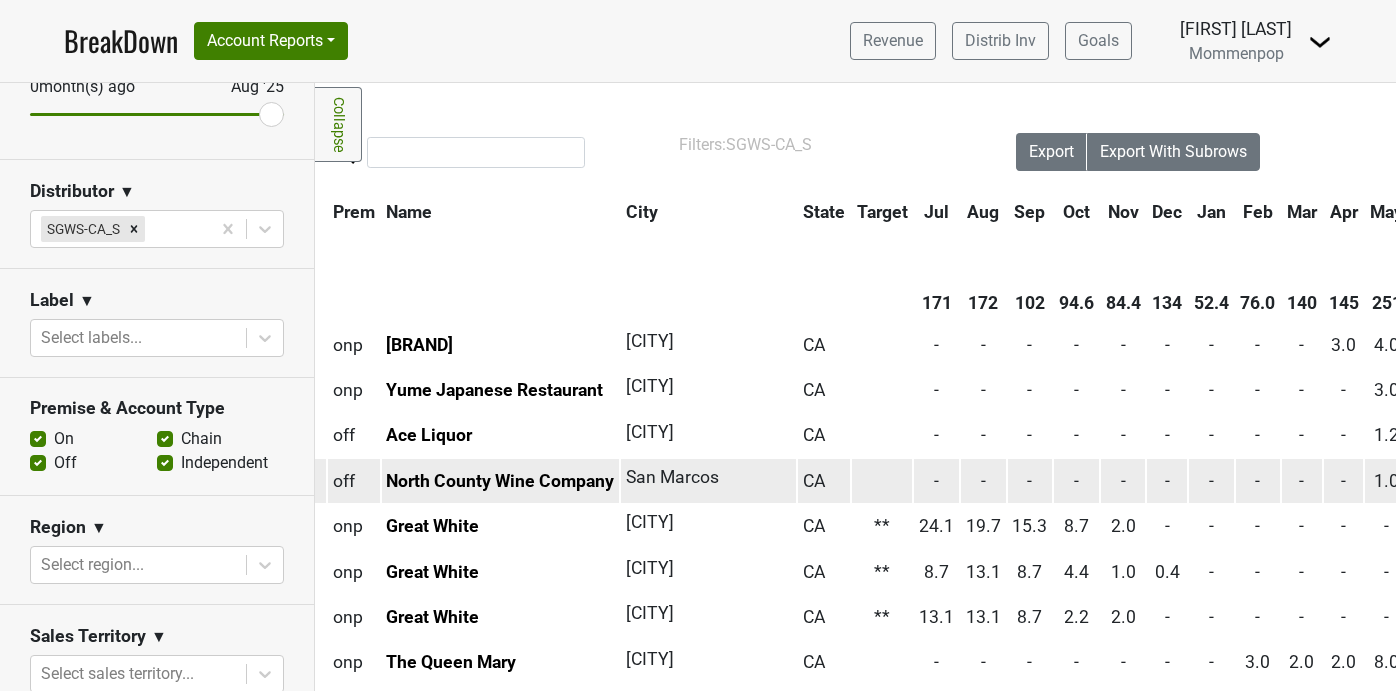 click on "North County Wine Company" at bounding box center (501, 480) 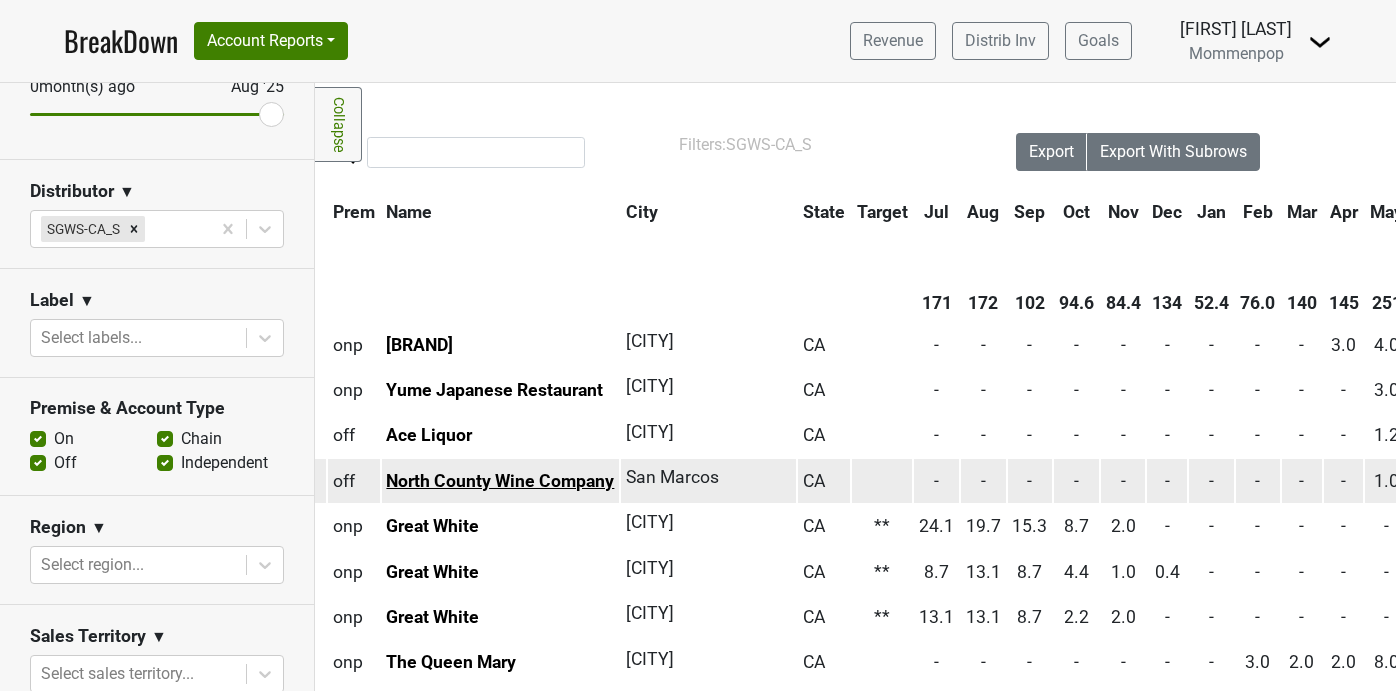 click on "North County Wine Company" at bounding box center [500, 481] 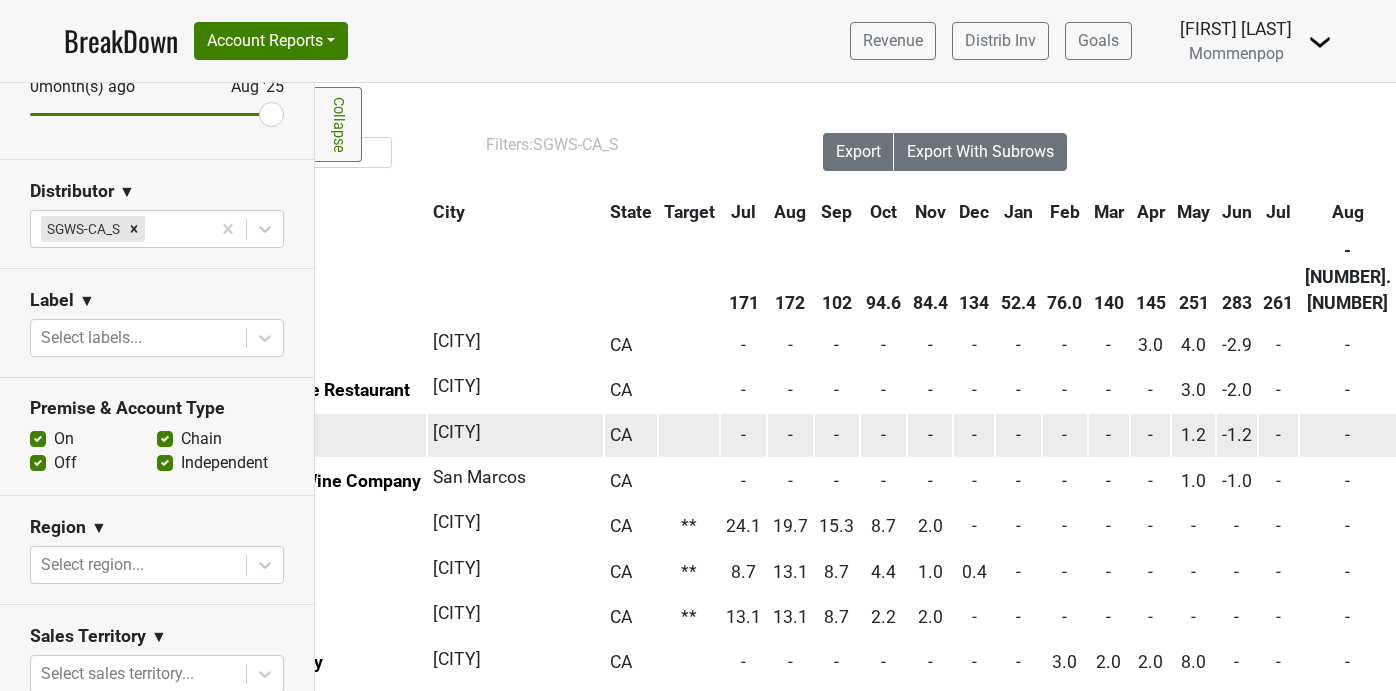 scroll, scrollTop: 0, scrollLeft: 79, axis: horizontal 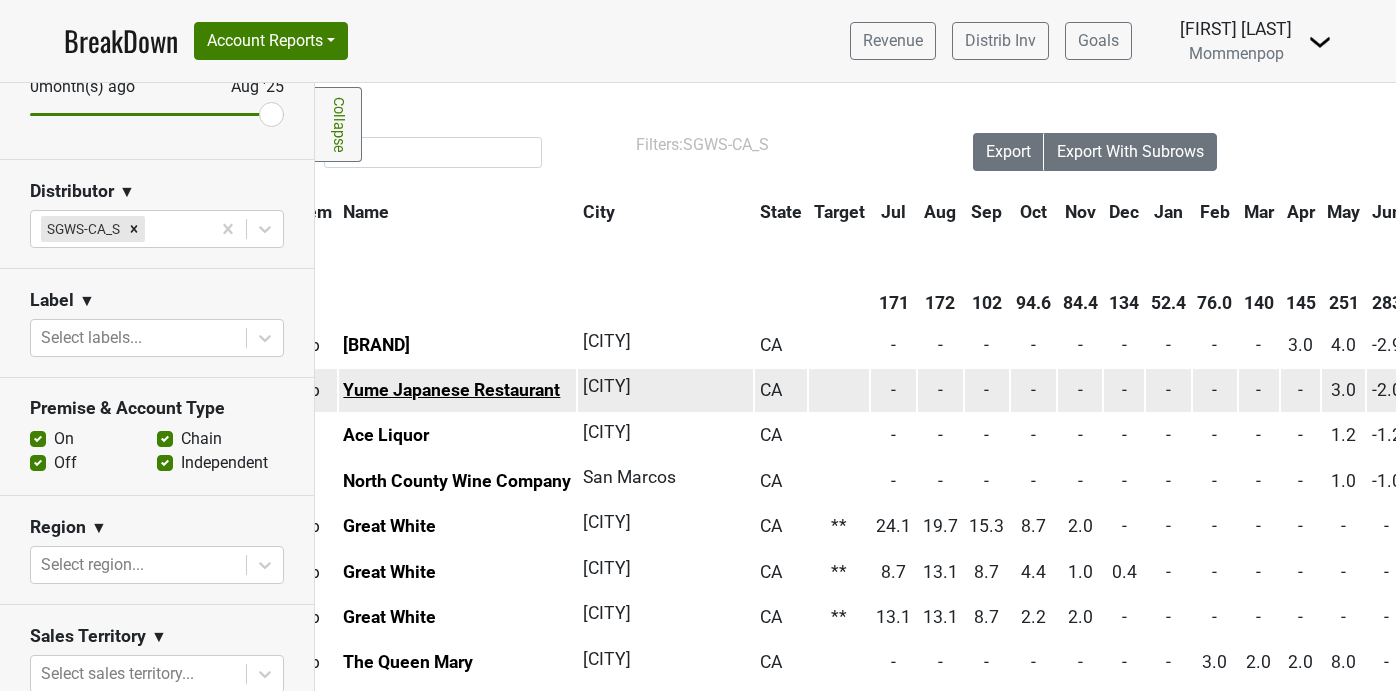 click on "Yume Japanese Restaurant" at bounding box center (451, 390) 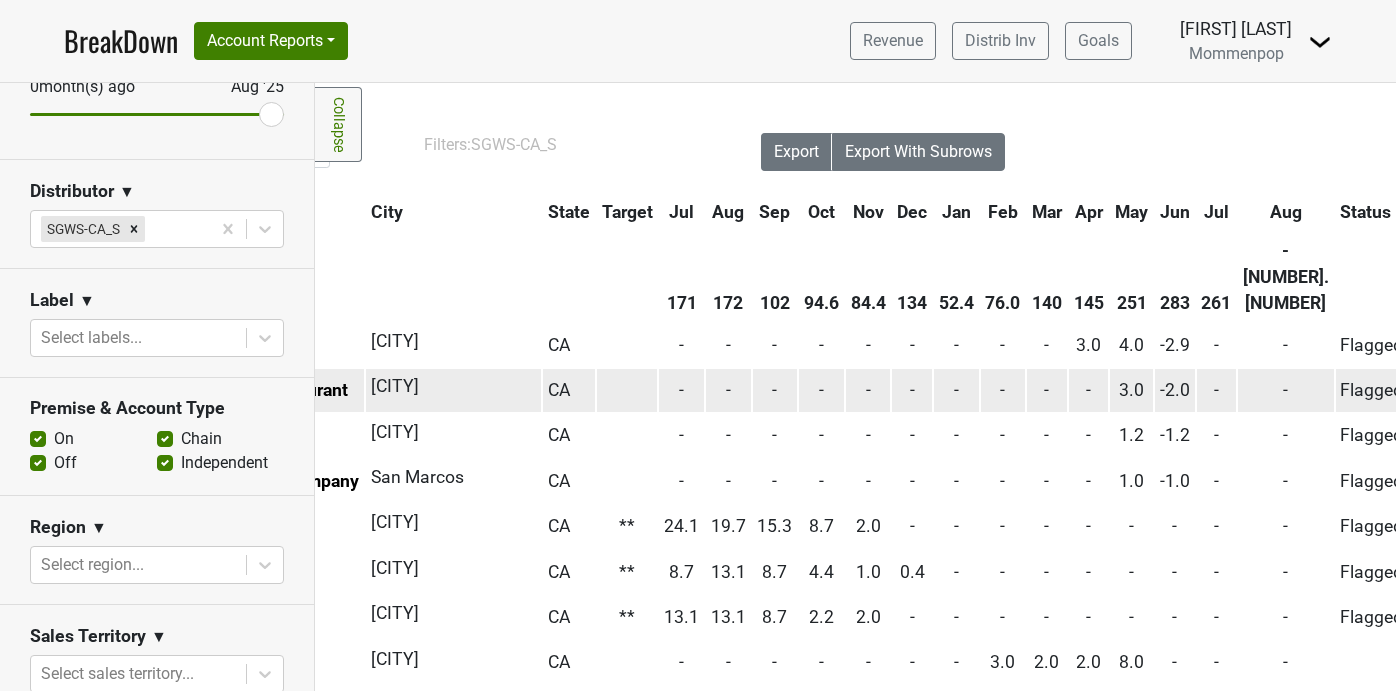 scroll, scrollTop: 0, scrollLeft: 362, axis: horizontal 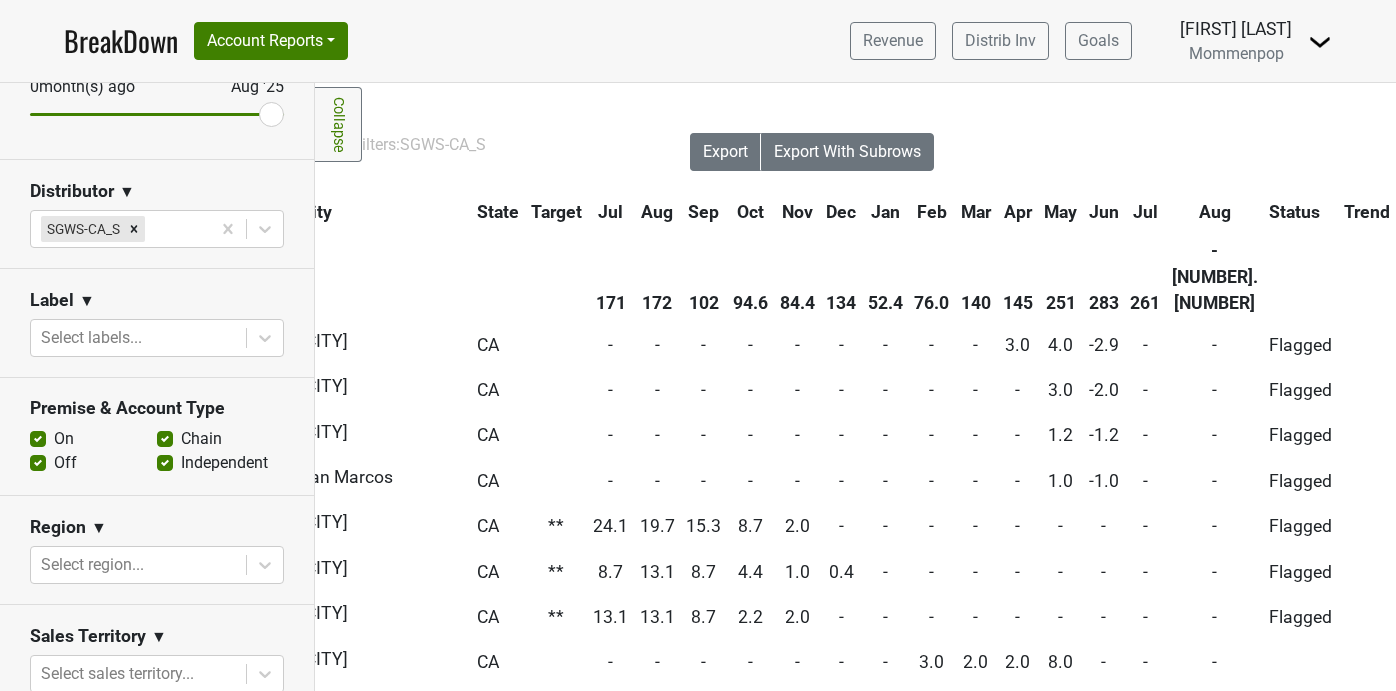 click on "May" at bounding box center [1060, 212] 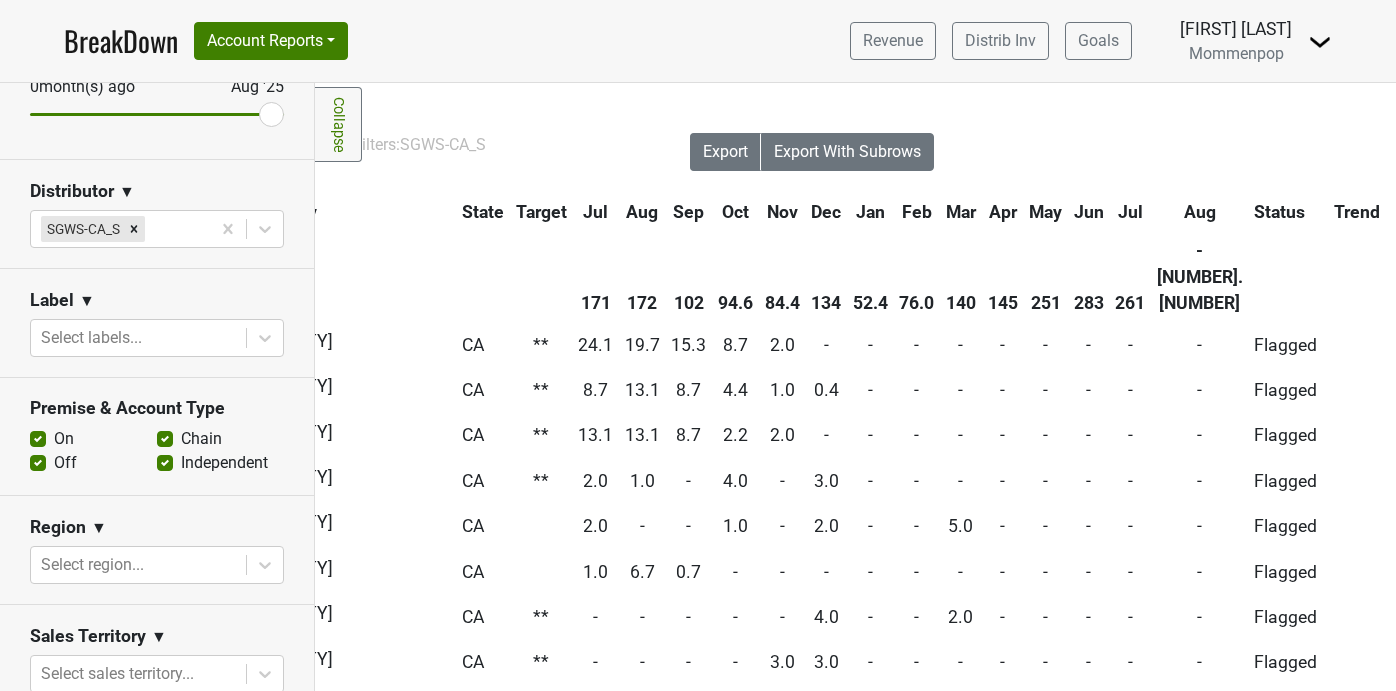 click on "May" at bounding box center (1045, 212) 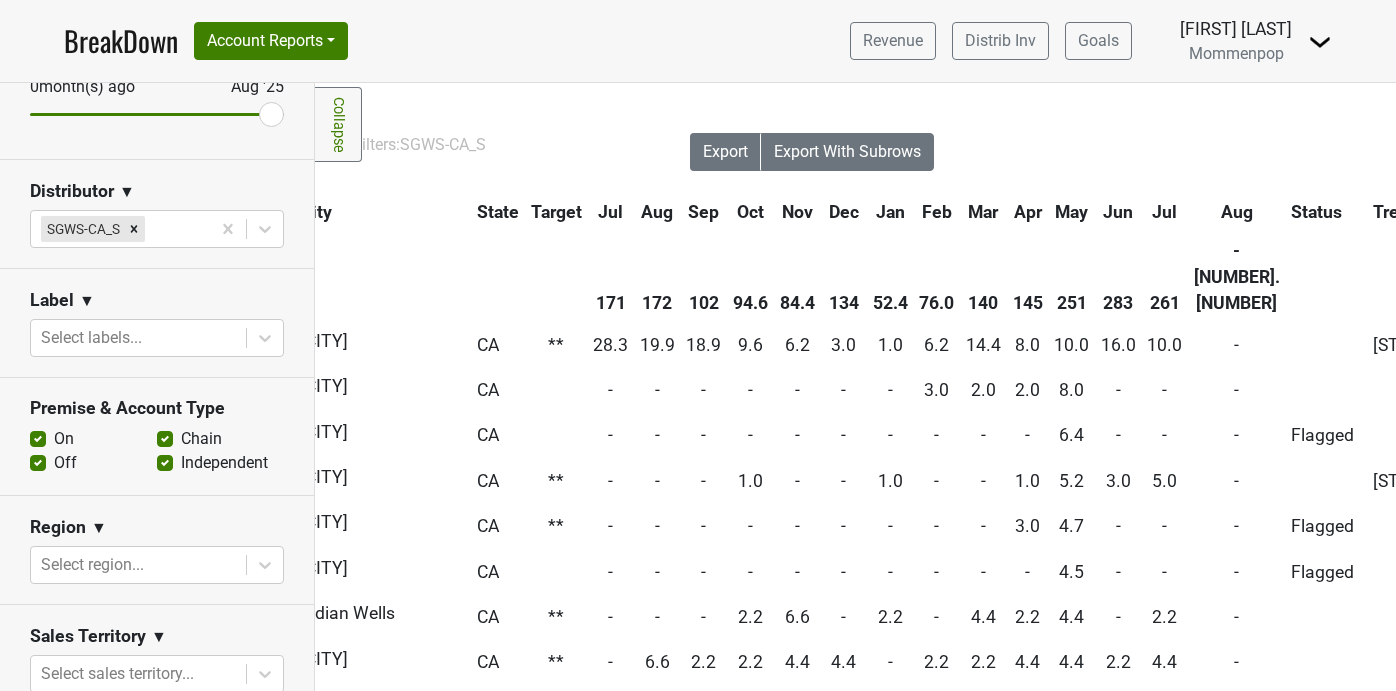 click on "May" at bounding box center [1071, 212] 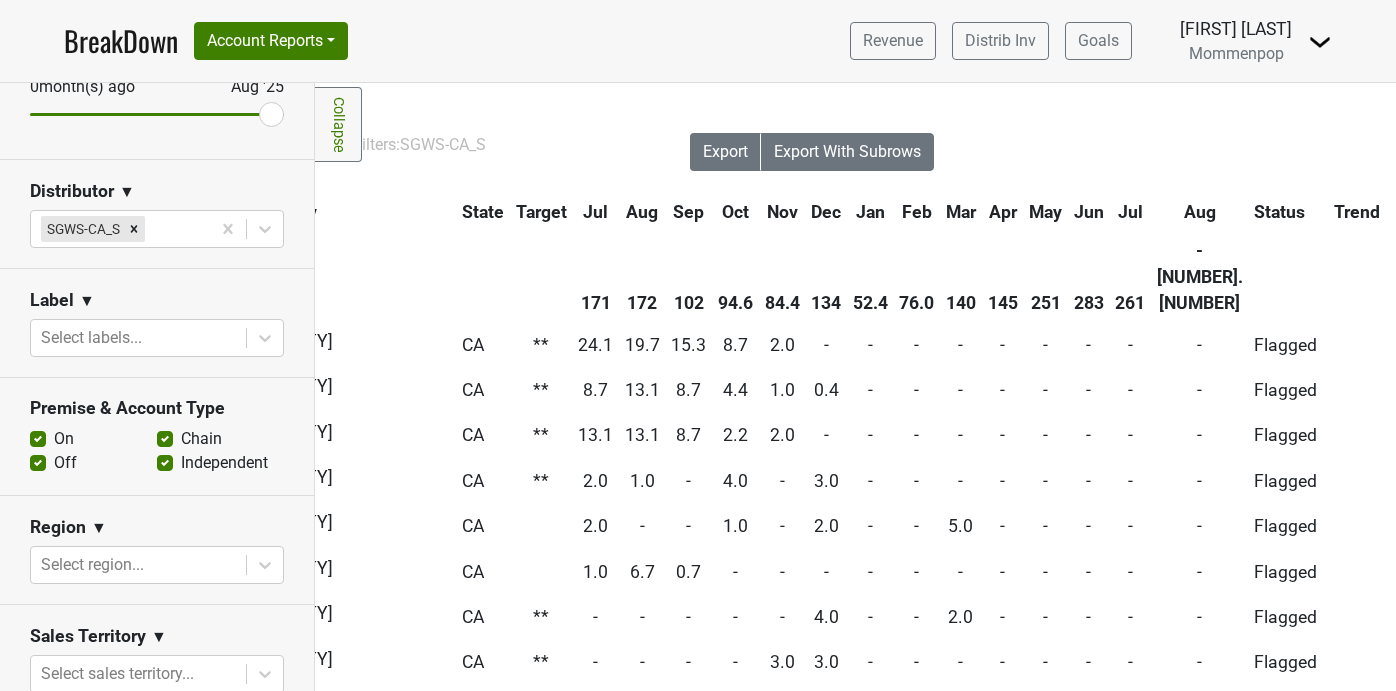 click on "Jun" at bounding box center (1089, 212) 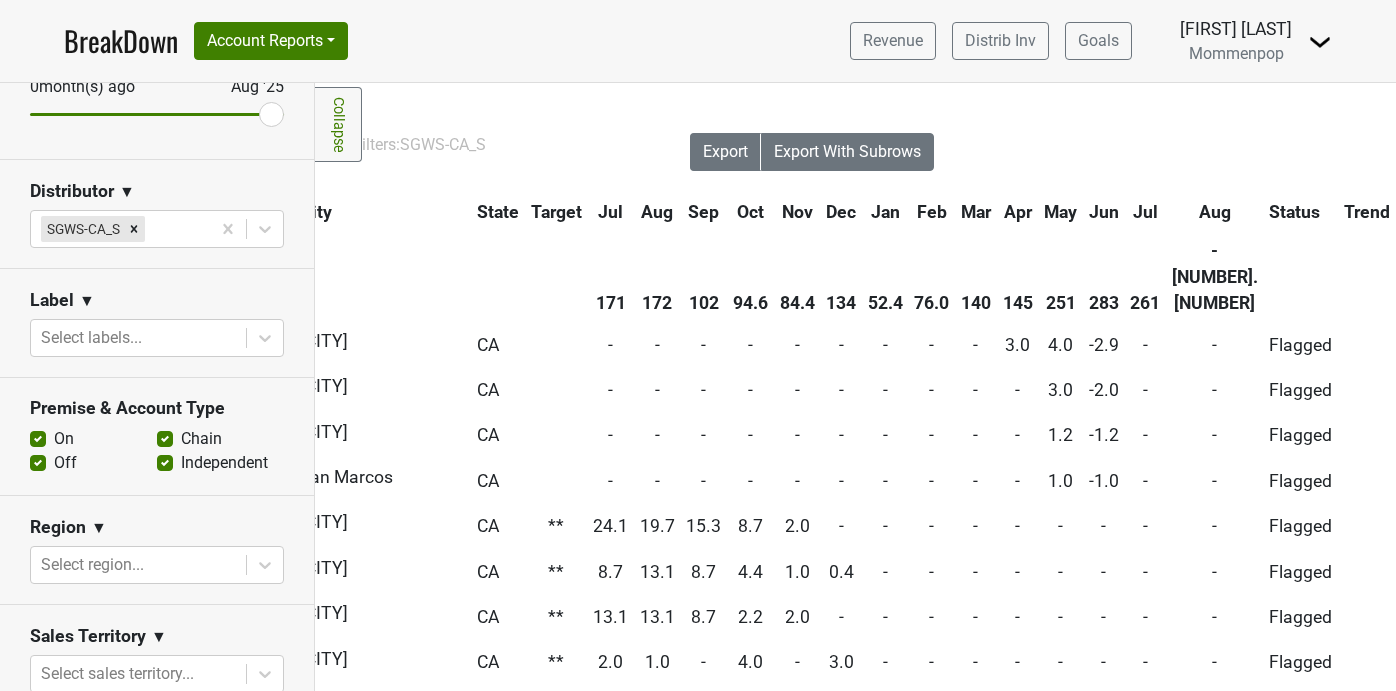 click on "Jun" at bounding box center (1104, 212) 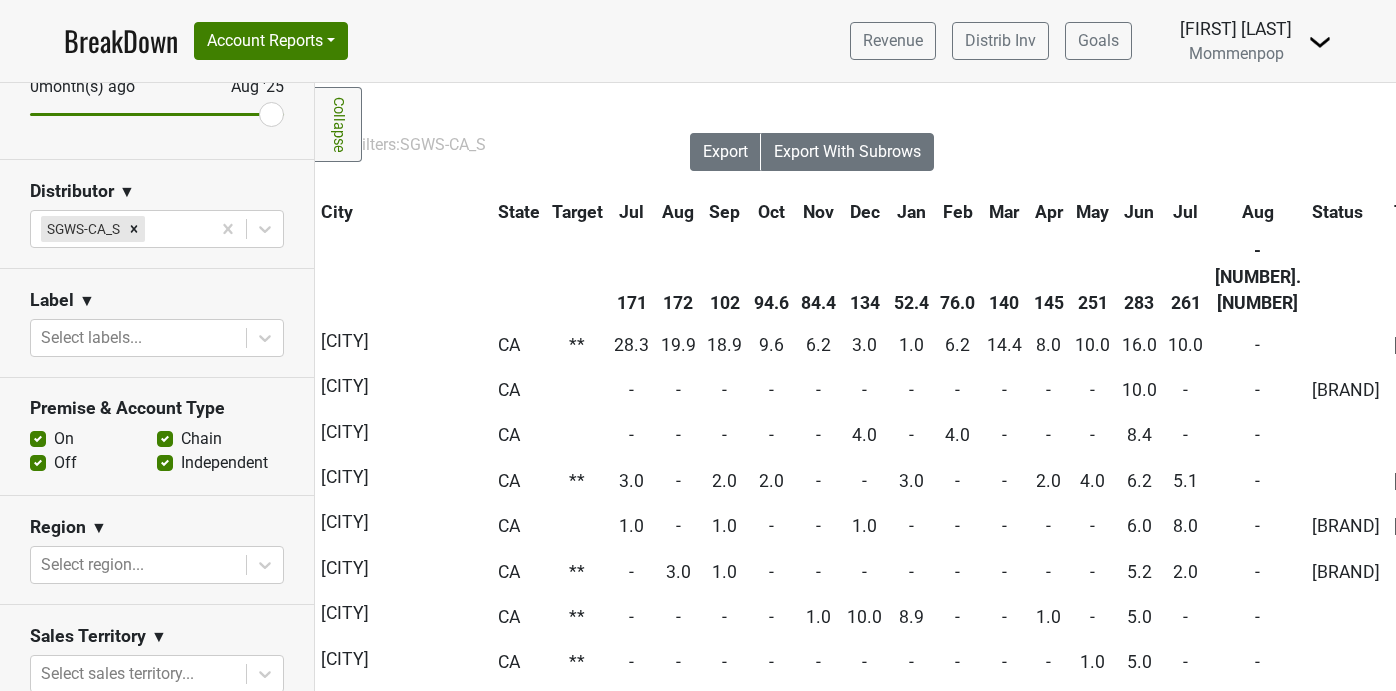 click on "Jun" at bounding box center (1139, 212) 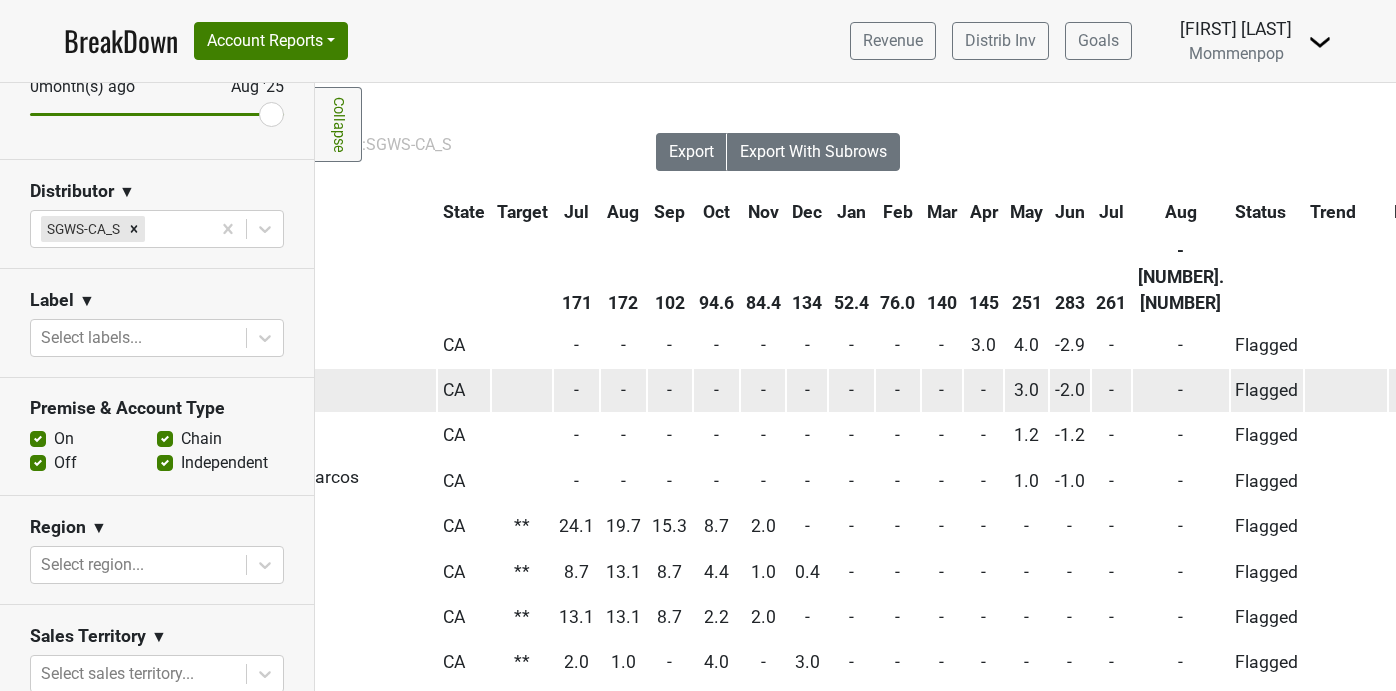 scroll, scrollTop: 0, scrollLeft: 452, axis: horizontal 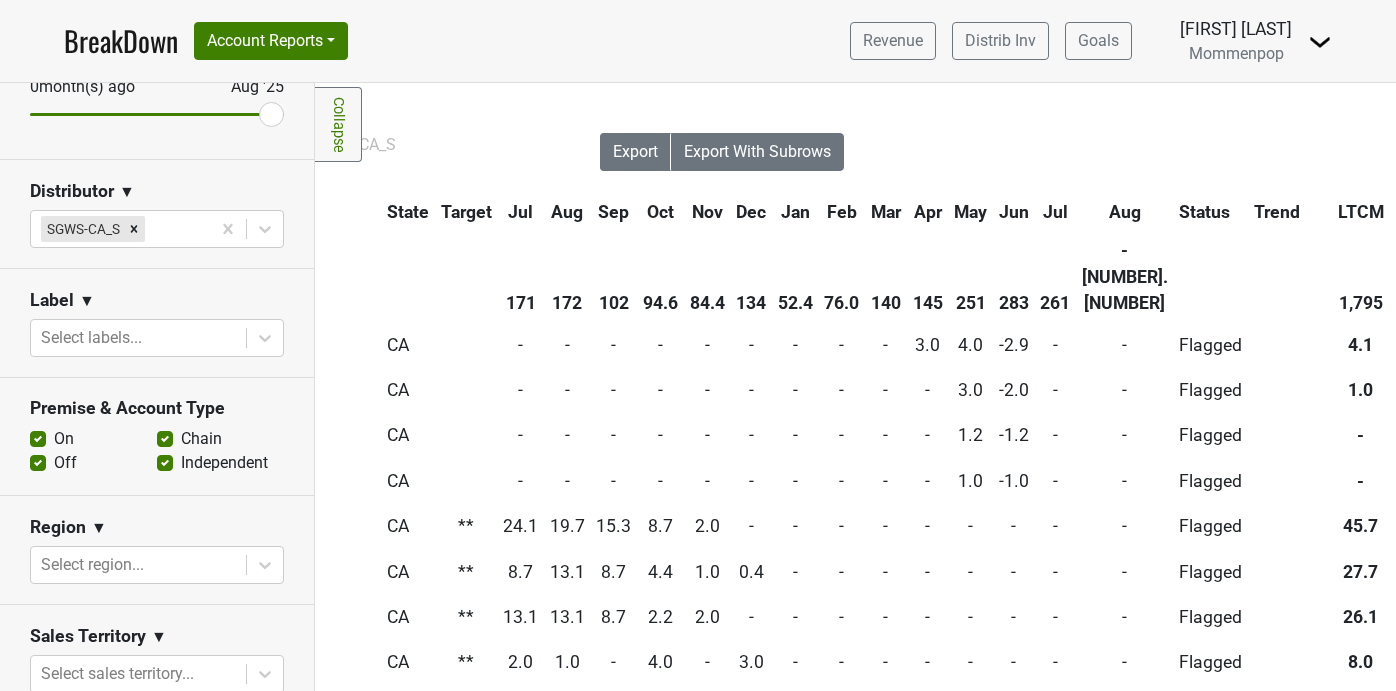 click on "Aug" at bounding box center (1125, 212) 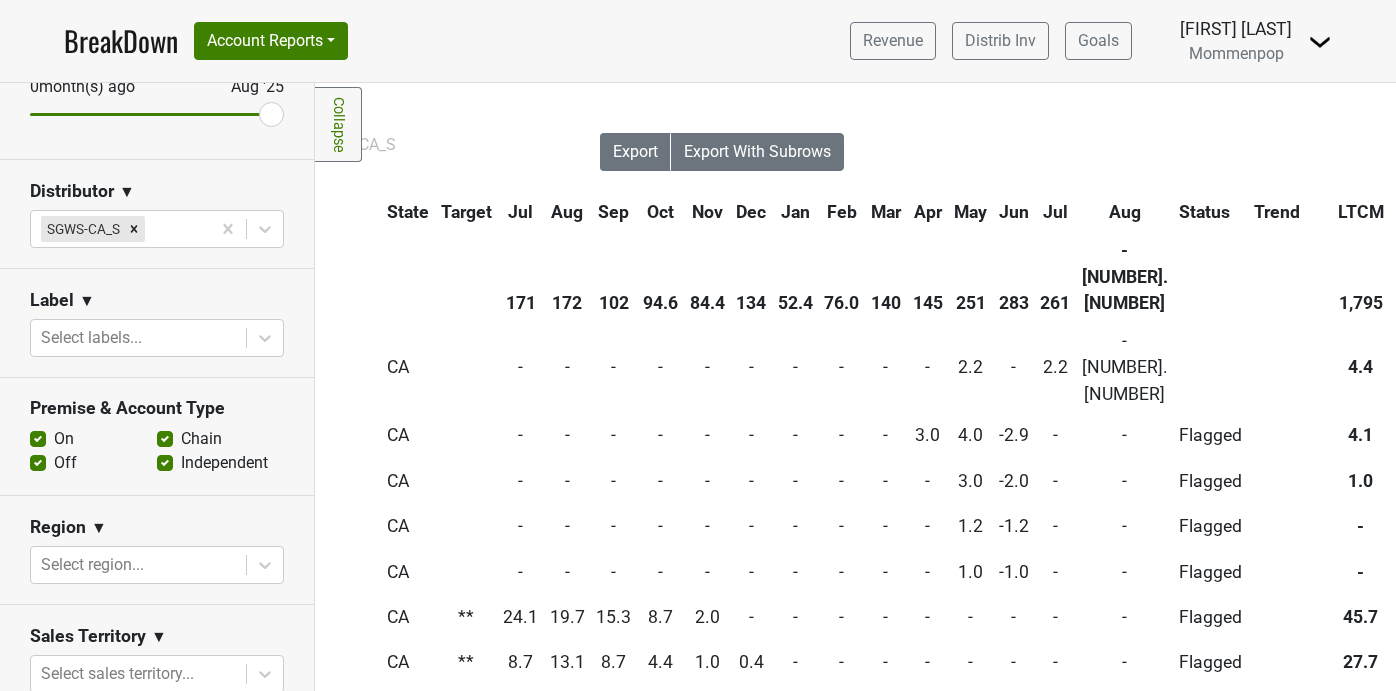 click on "Aug" at bounding box center [1125, 212] 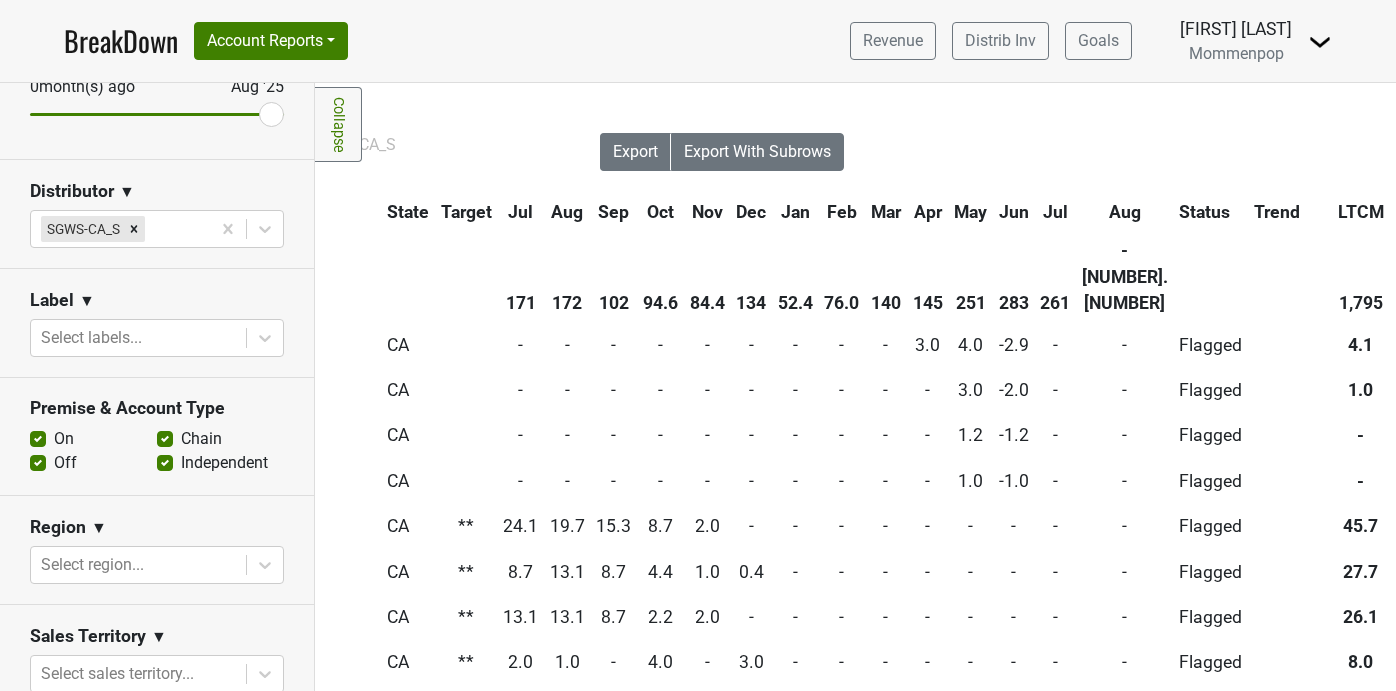click on "Aug" at bounding box center (1125, 212) 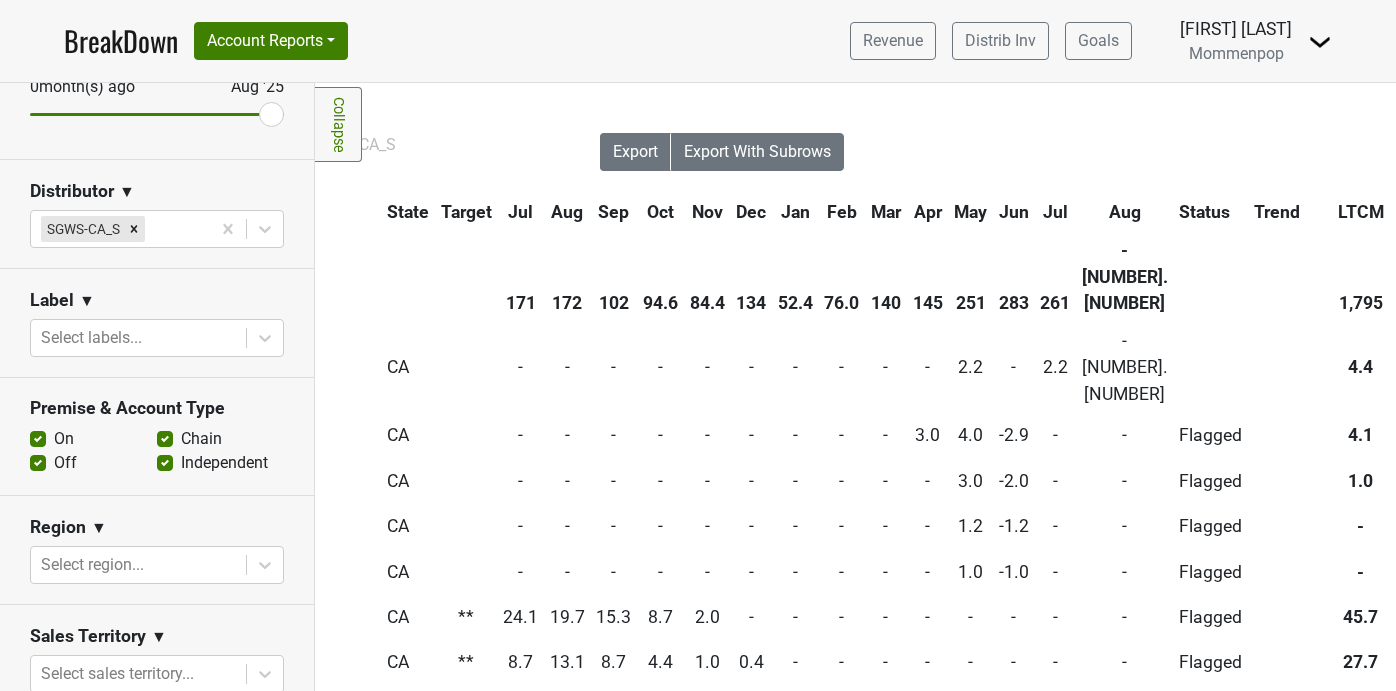 click on "Apr" at bounding box center [928, 212] 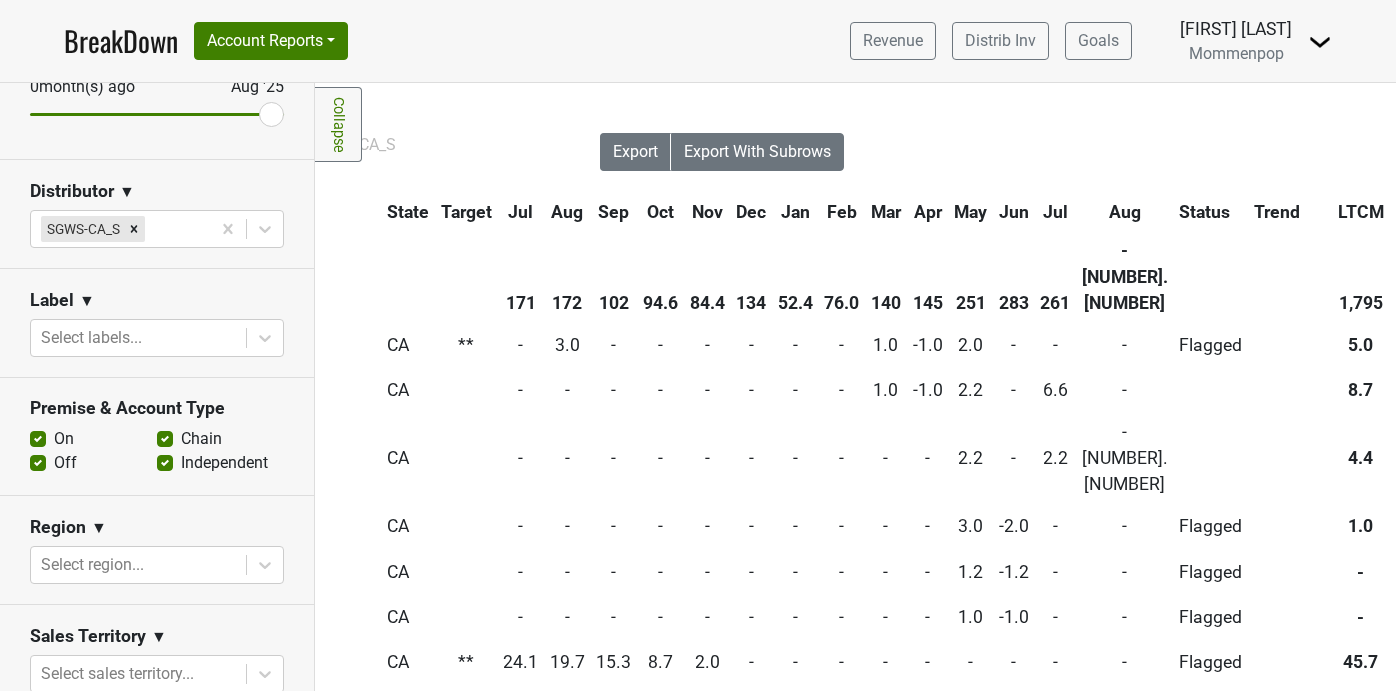 click on "Apr" at bounding box center (928, 212) 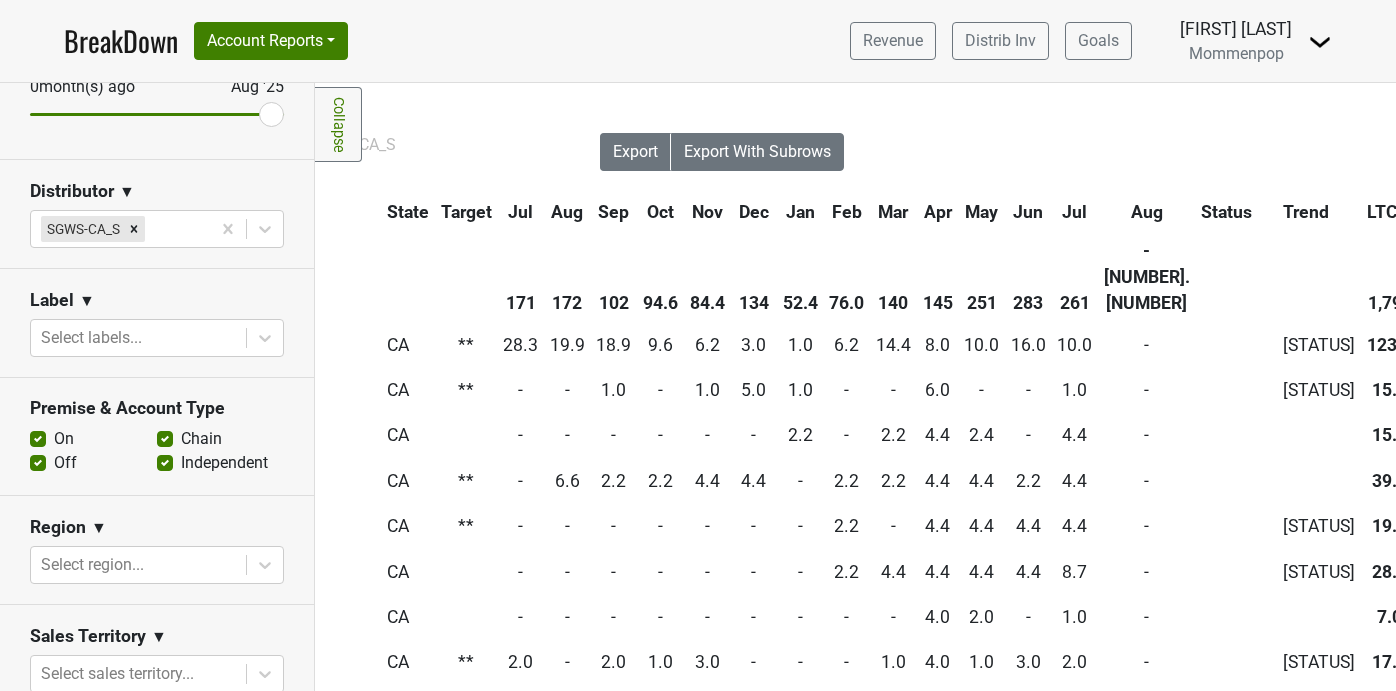 click on "Apr" at bounding box center (938, 212) 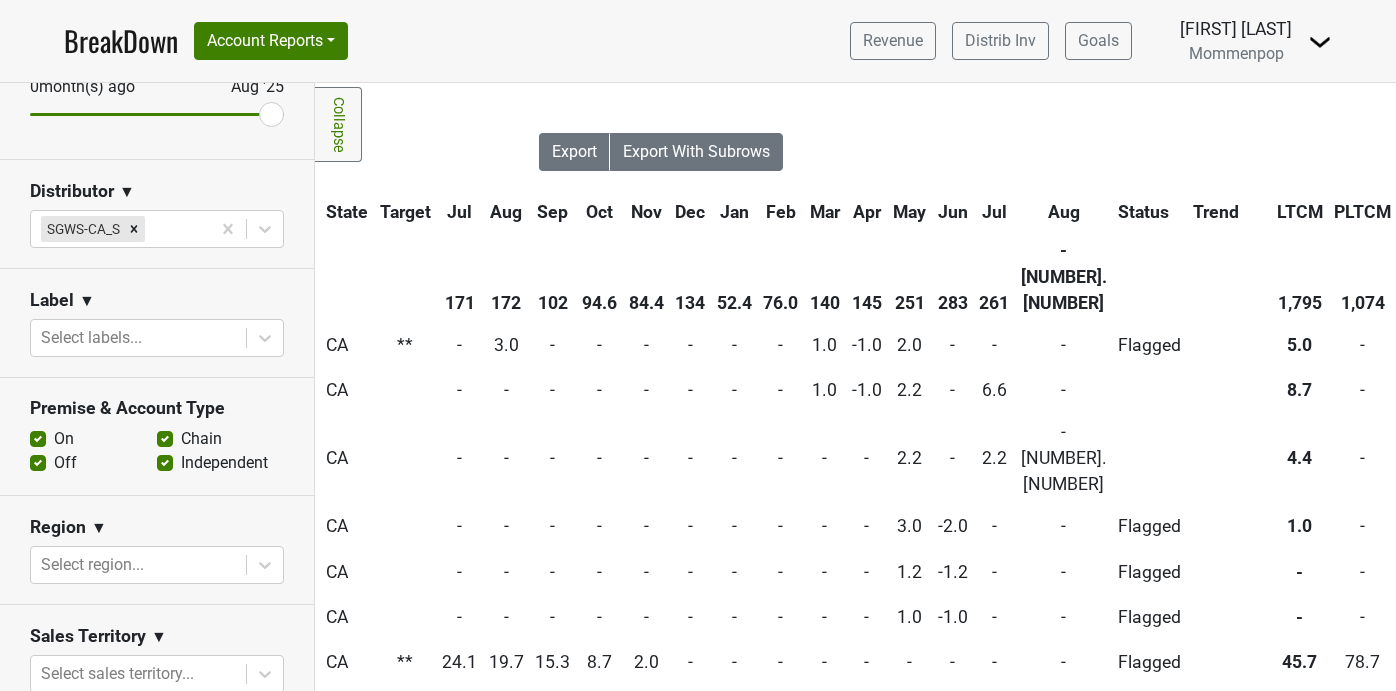 scroll, scrollTop: 0, scrollLeft: 591, axis: horizontal 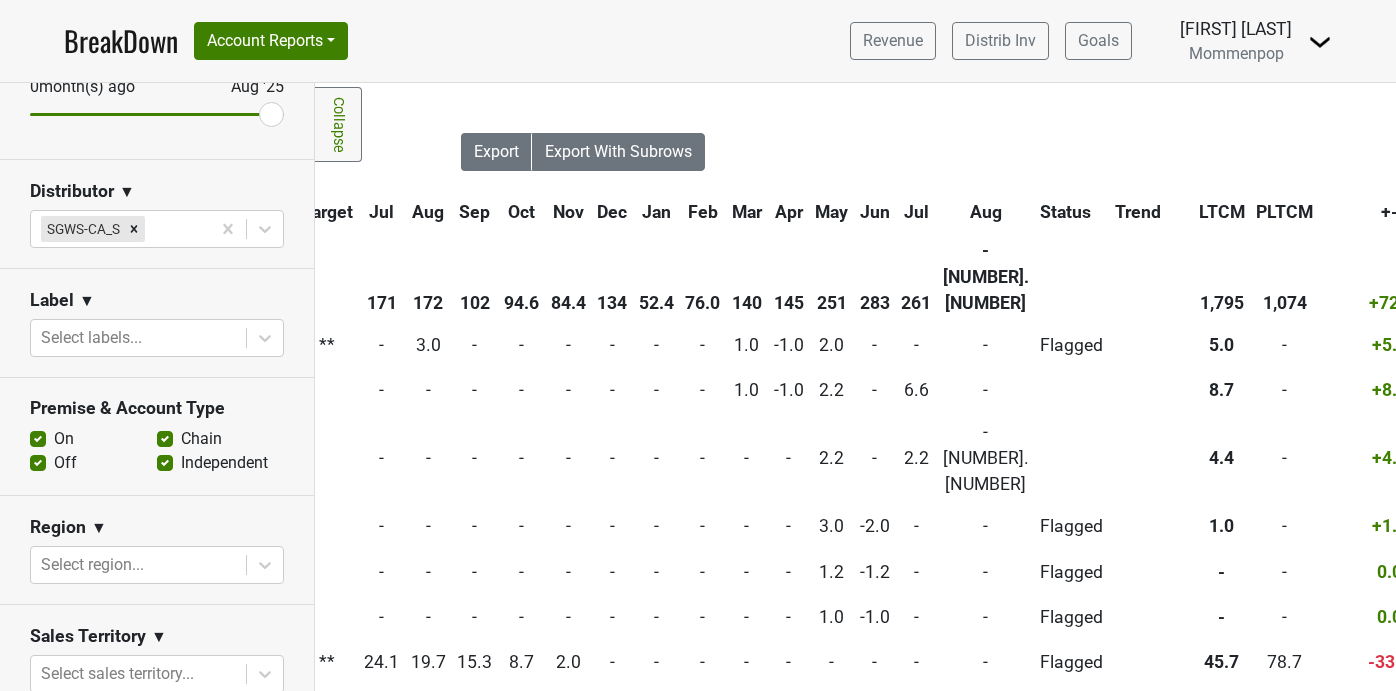 click on "Jul" at bounding box center [917, 212] 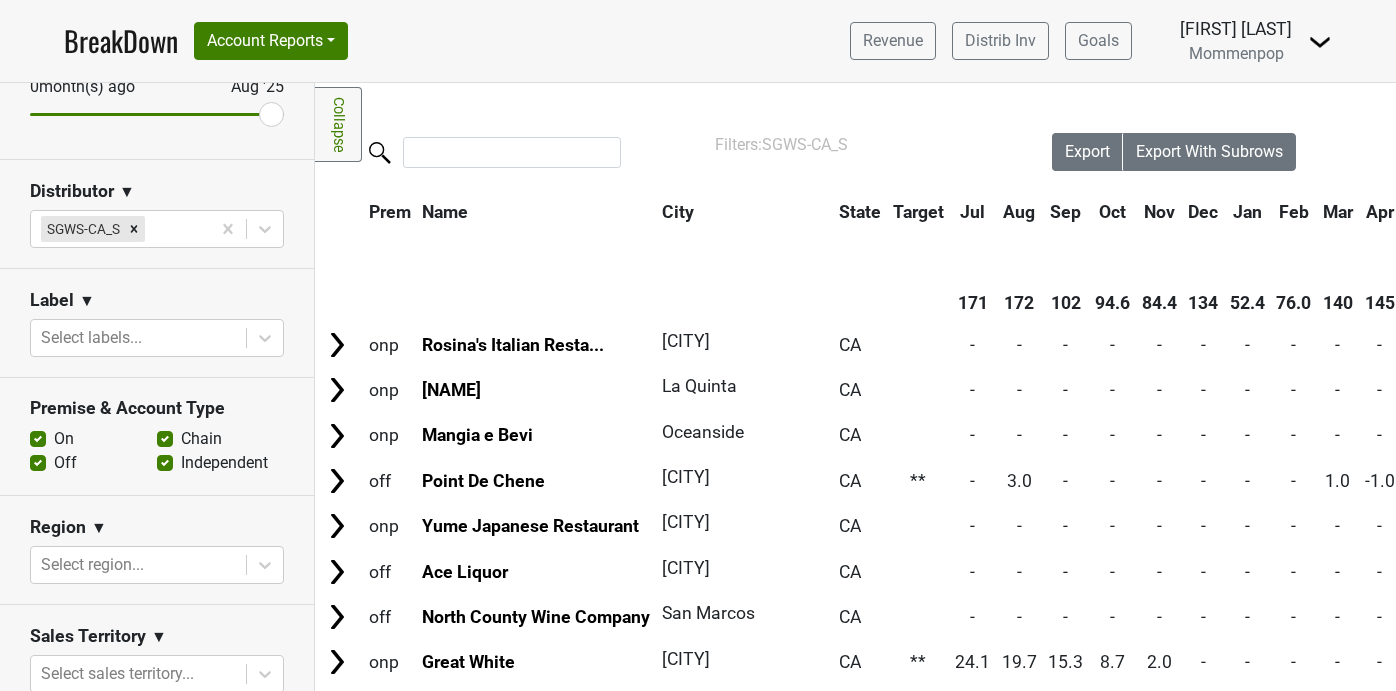 scroll, scrollTop: 0, scrollLeft: 2, axis: horizontal 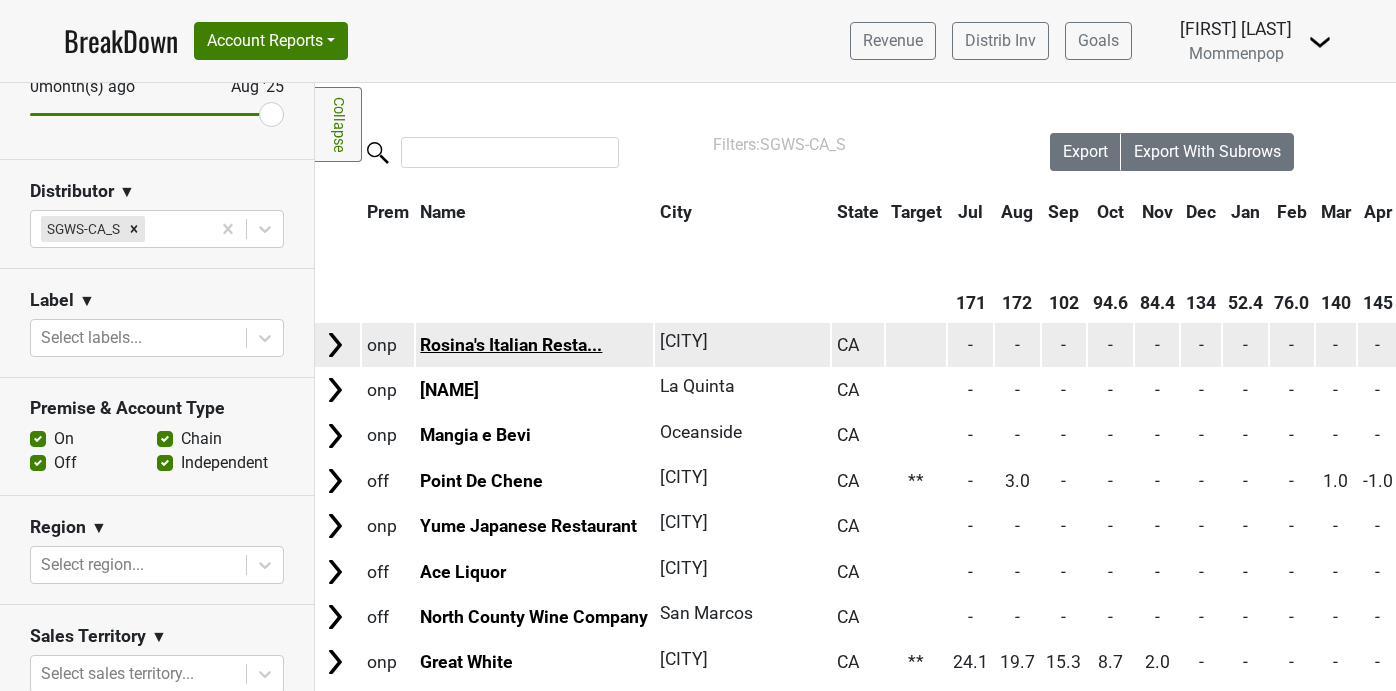 click on "Rosina's Italian Resta..." at bounding box center (511, 345) 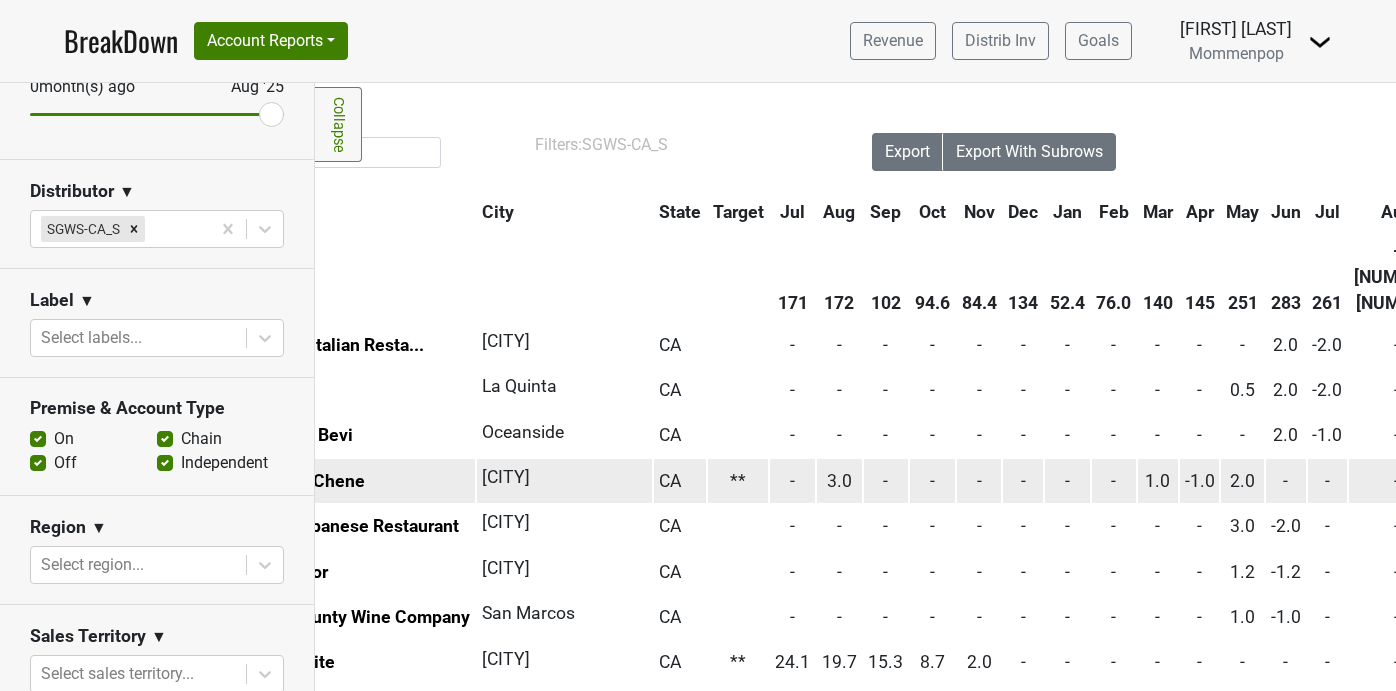 scroll, scrollTop: 0, scrollLeft: 19, axis: horizontal 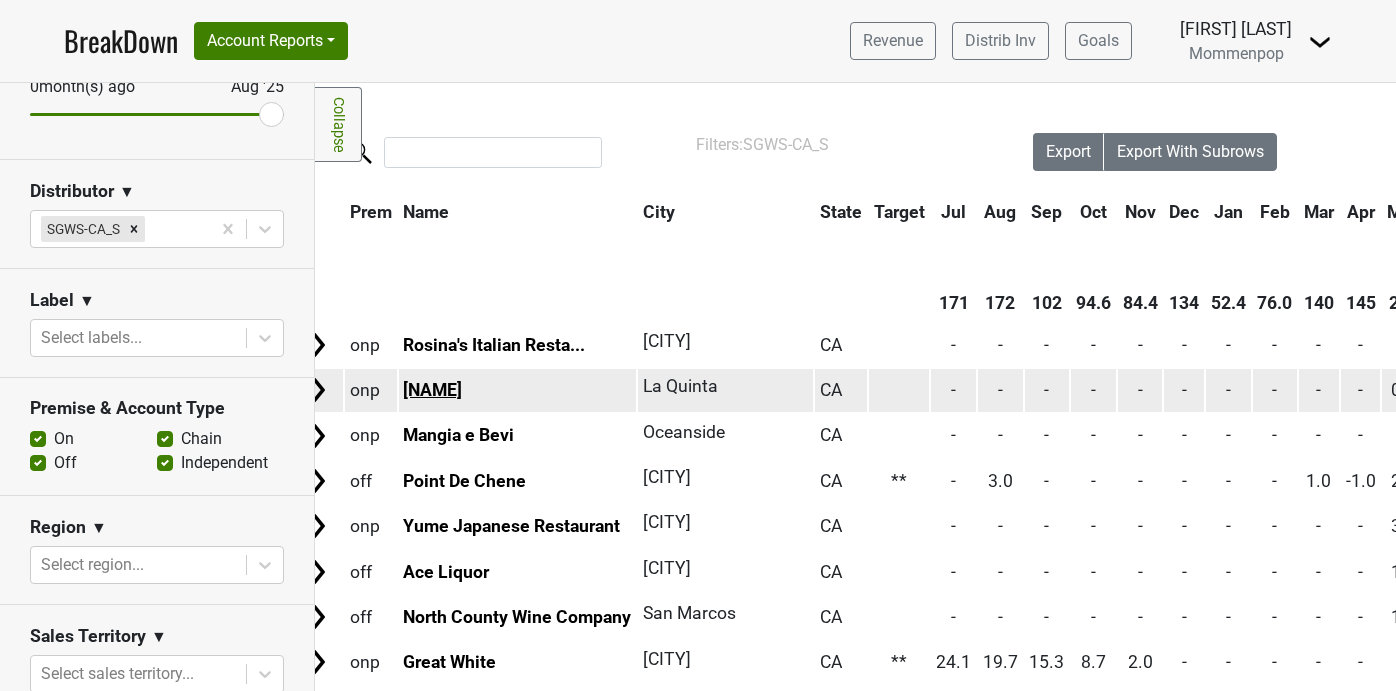 click on "[NAME]" at bounding box center [432, 390] 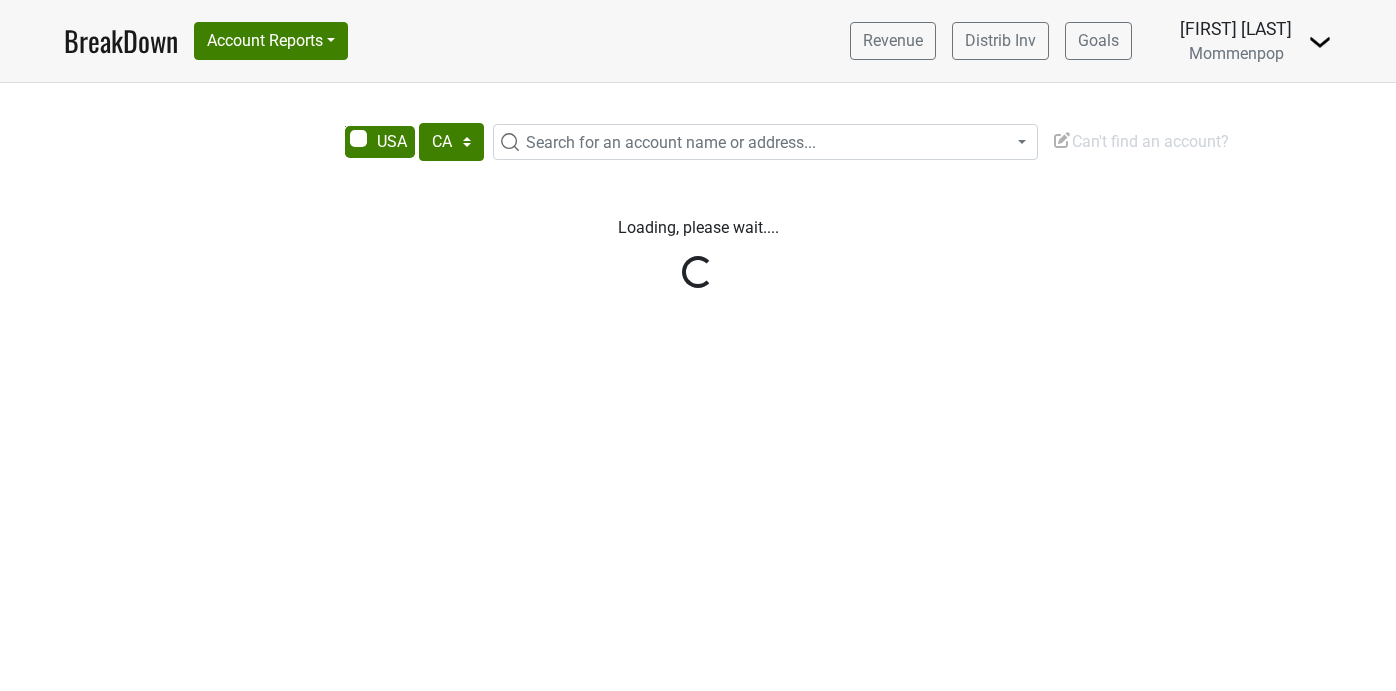 select on "CA" 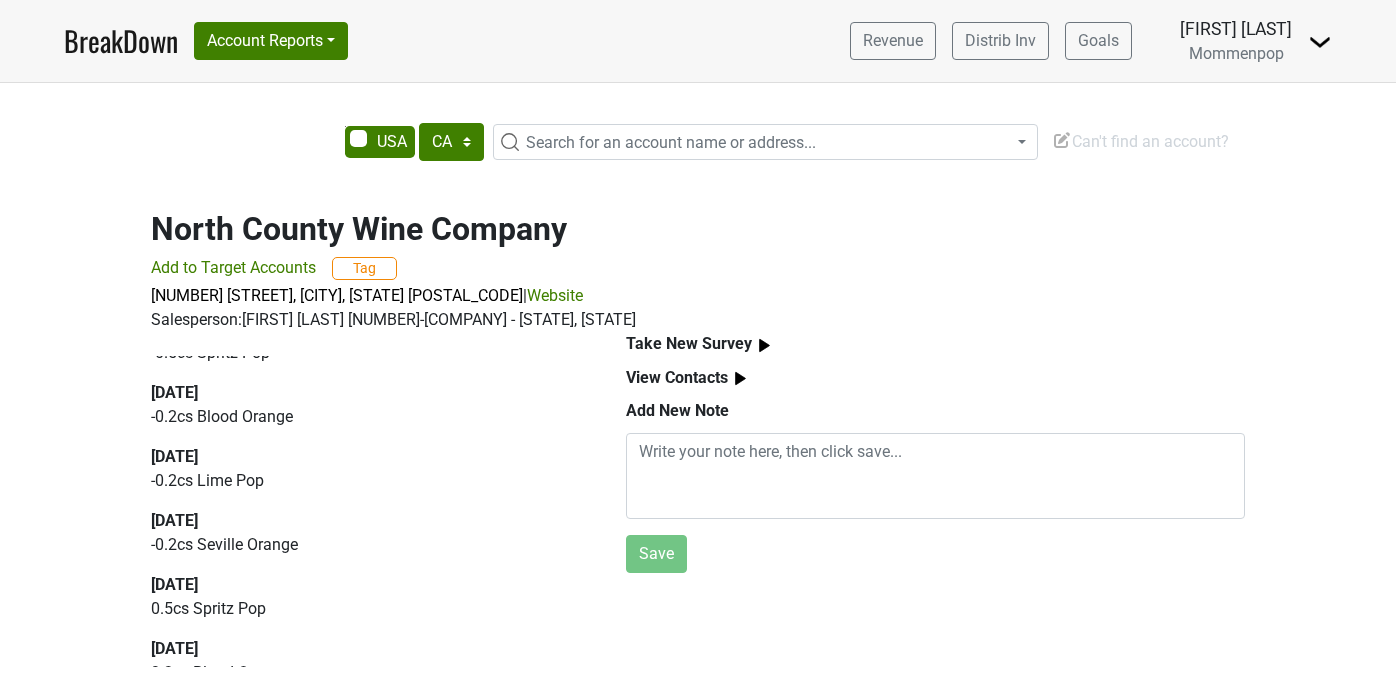 scroll, scrollTop: 0, scrollLeft: 0, axis: both 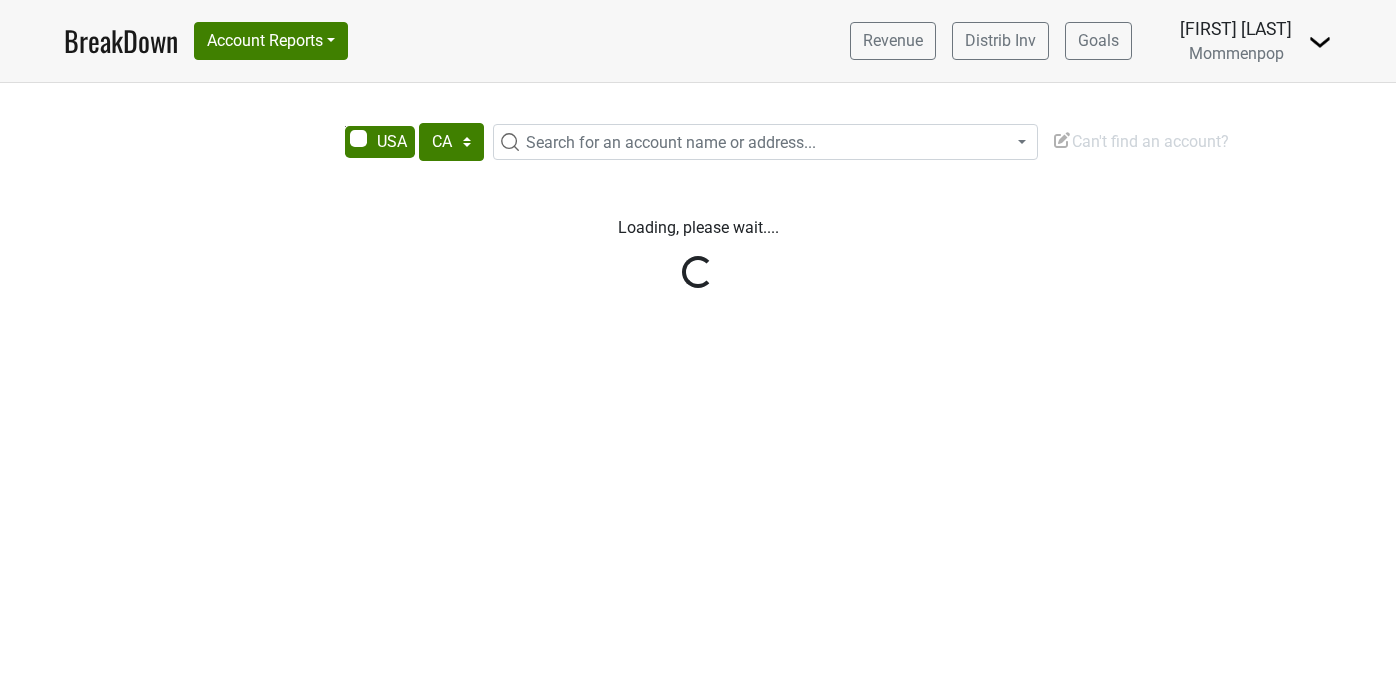 select on "CA" 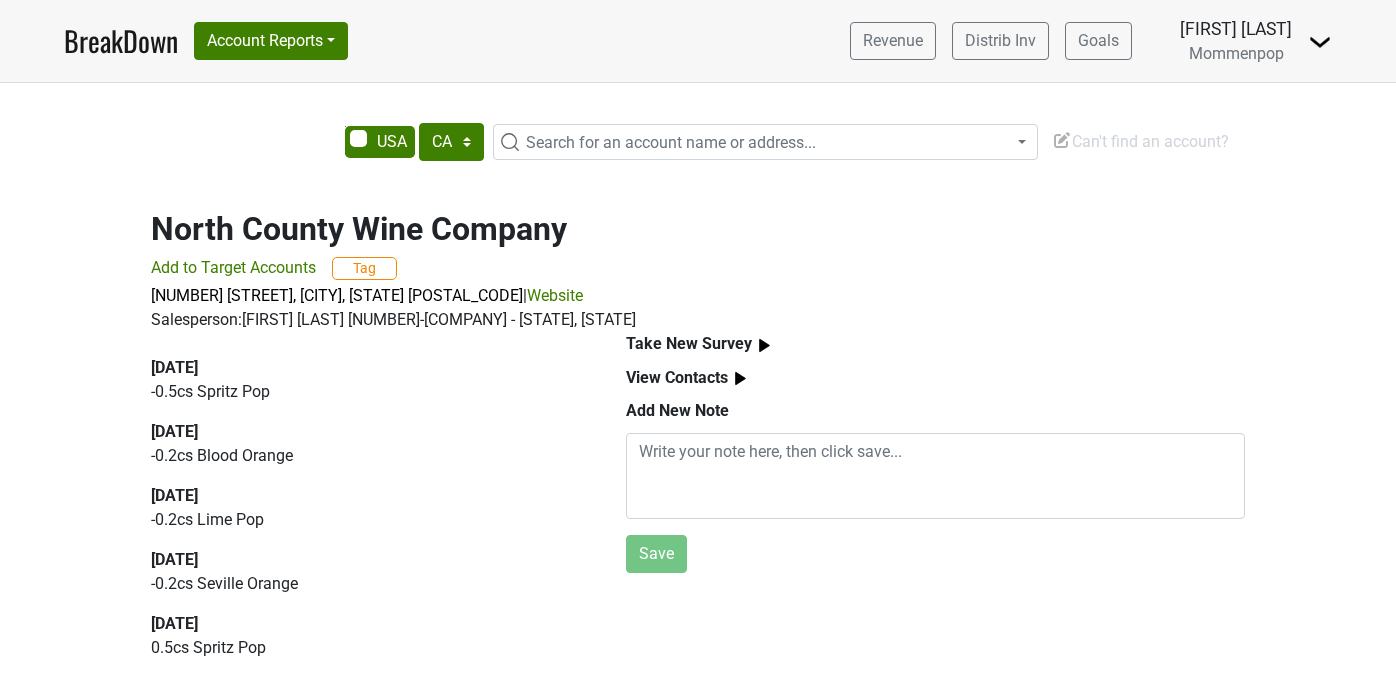 click on "Website" at bounding box center (555, 295) 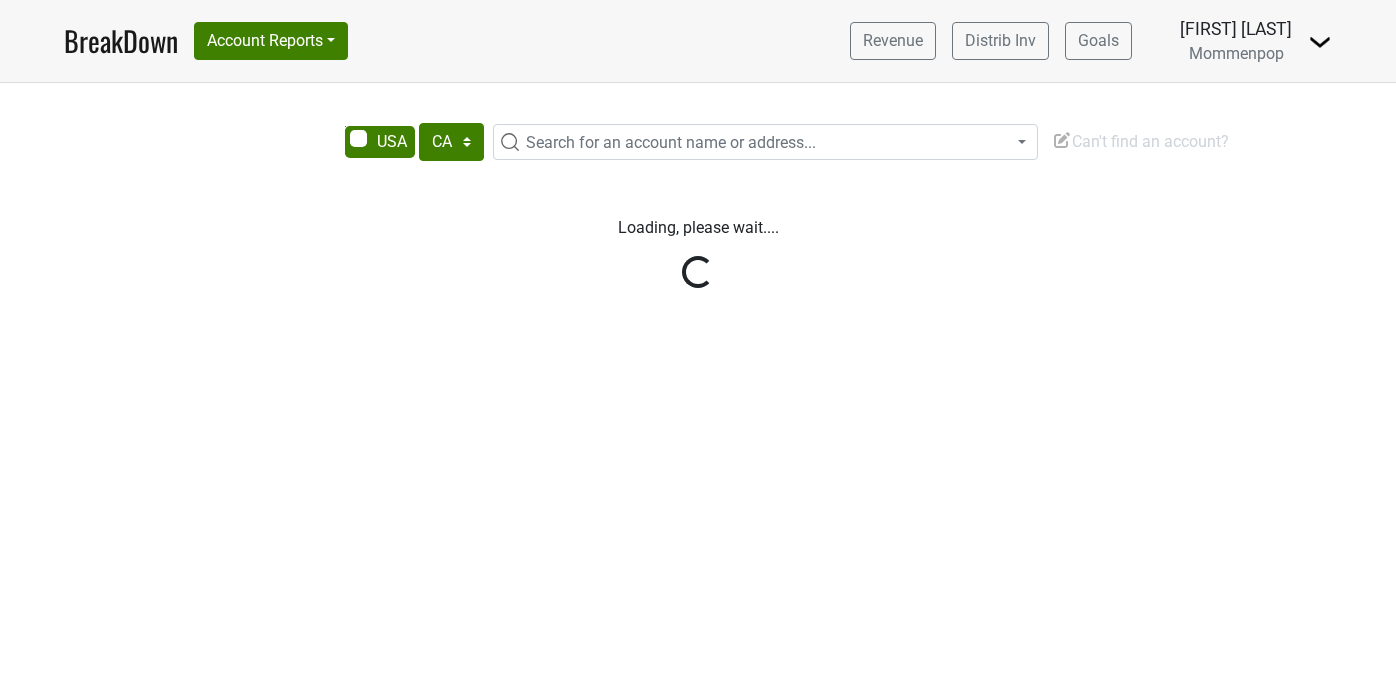select on "CA" 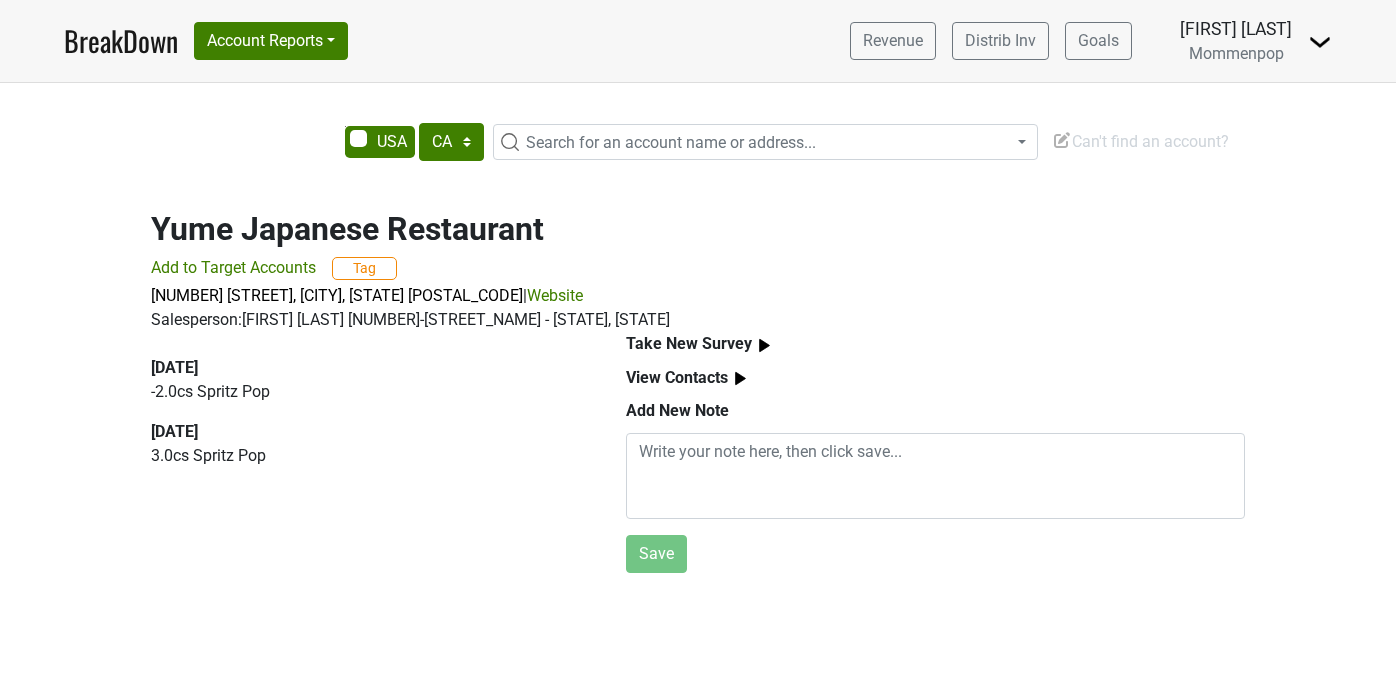 click on "Website" at bounding box center [555, 295] 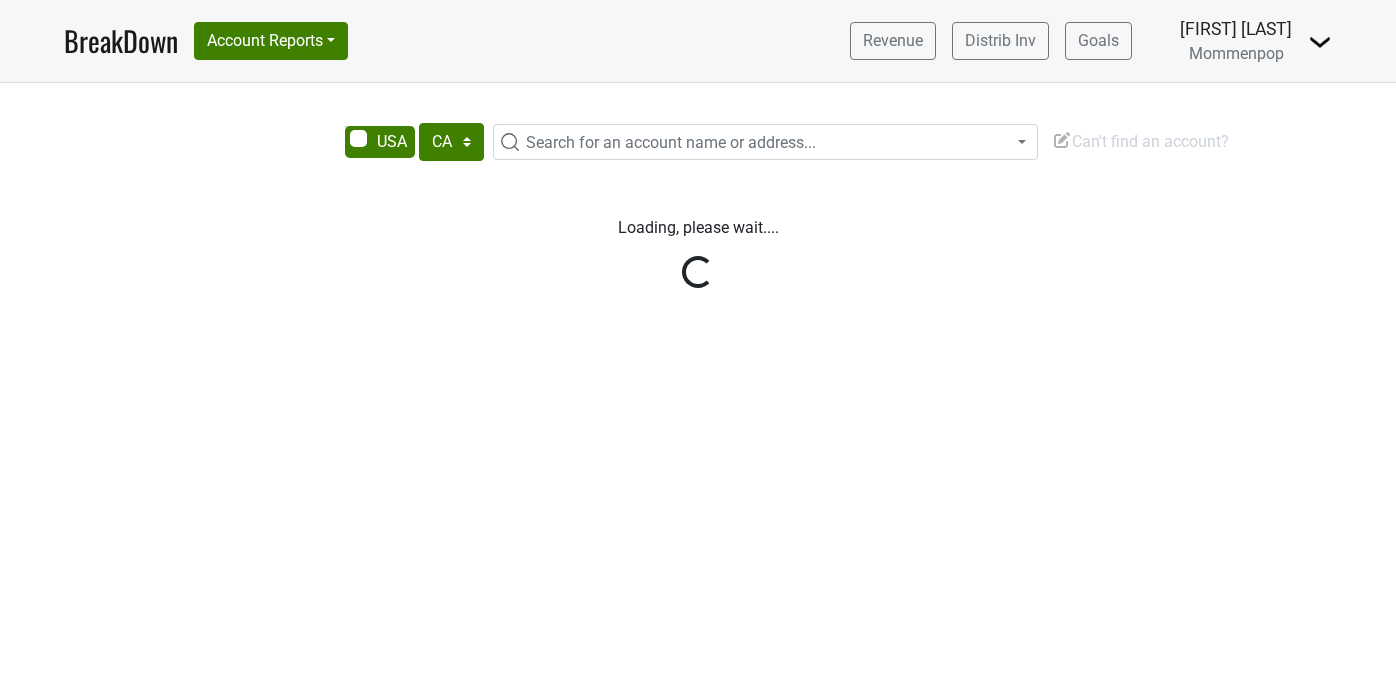 select on "CA" 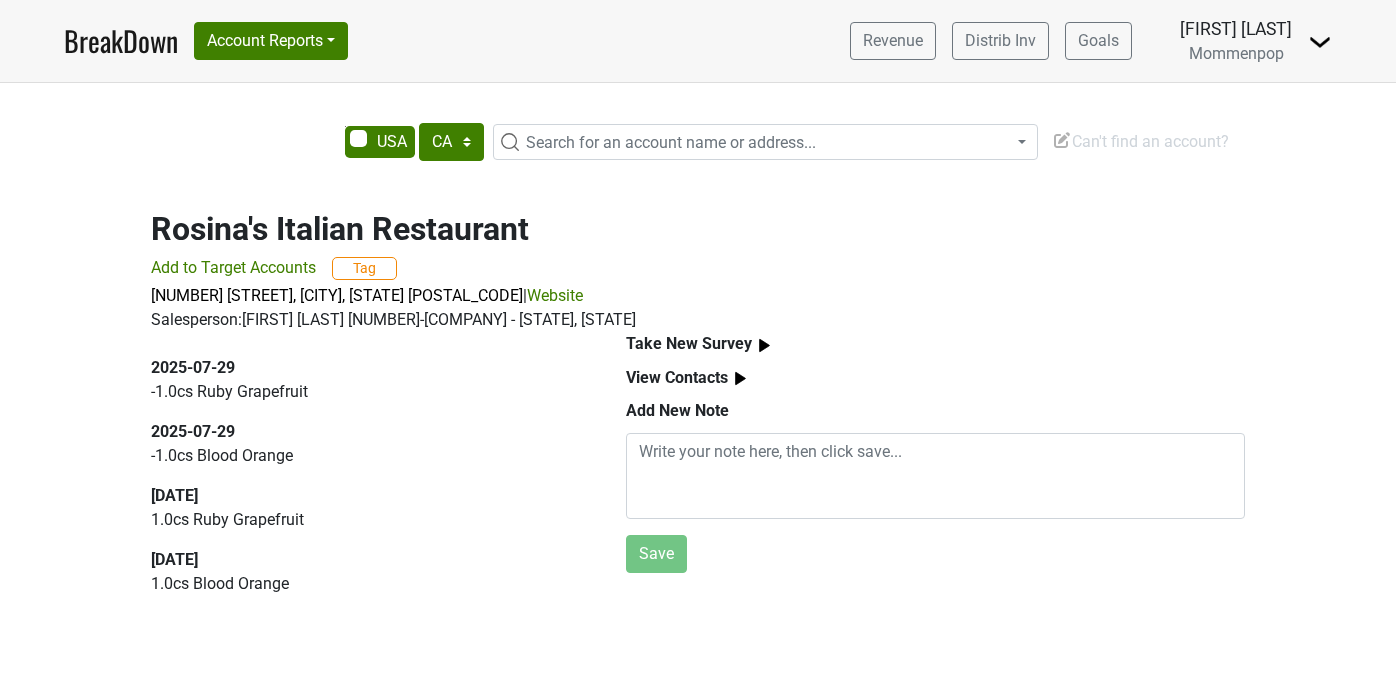click on "Website" at bounding box center [555, 295] 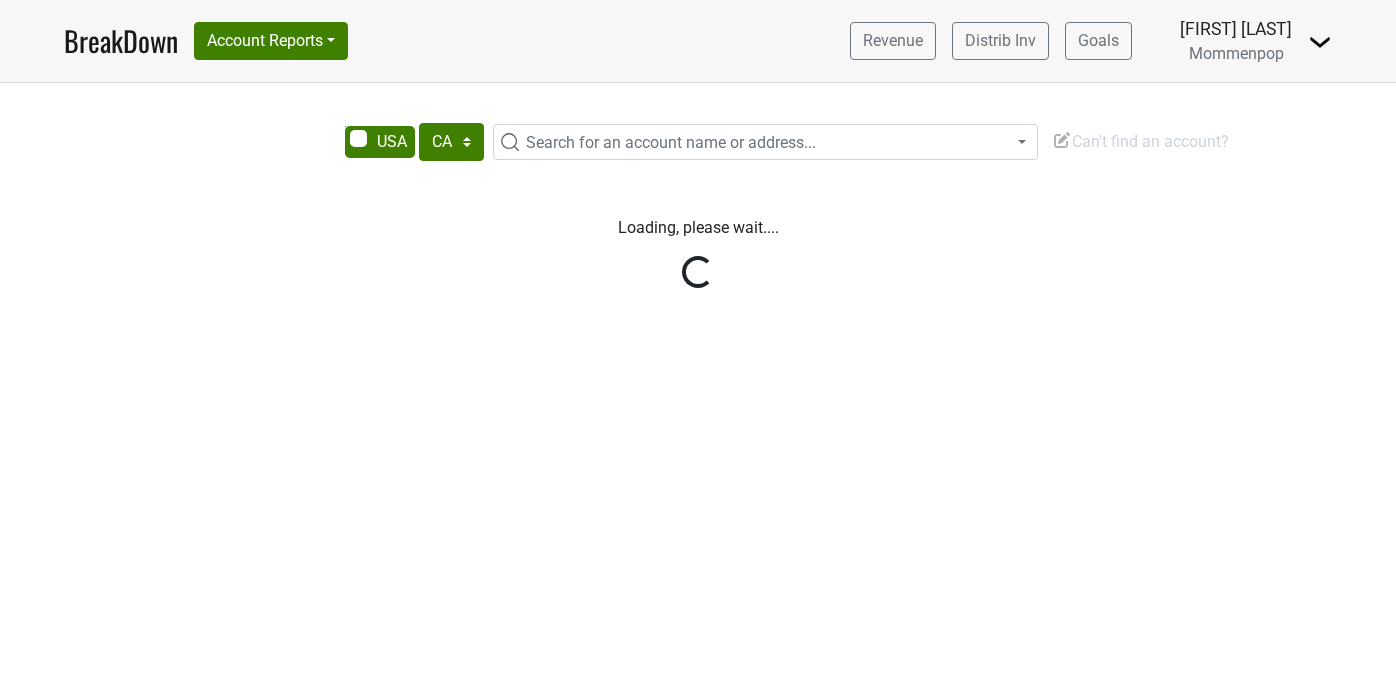 select on "CA" 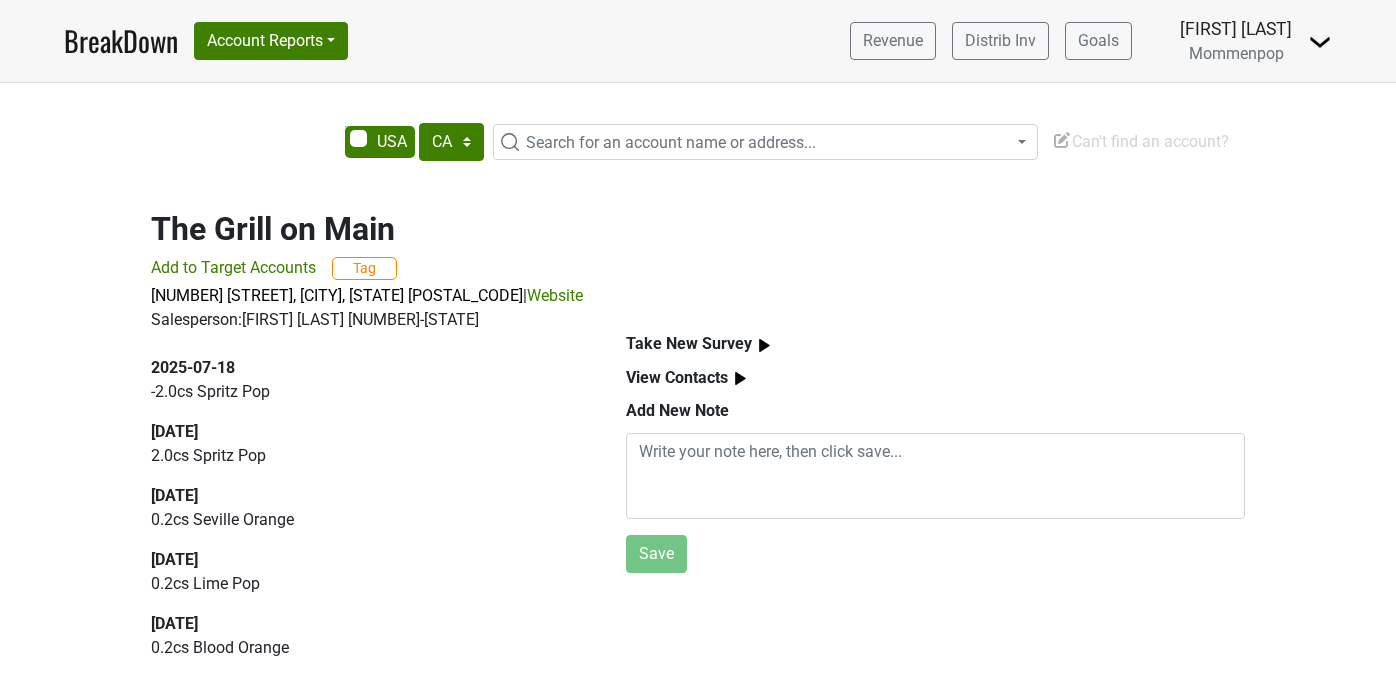 click on "Website" at bounding box center [555, 295] 